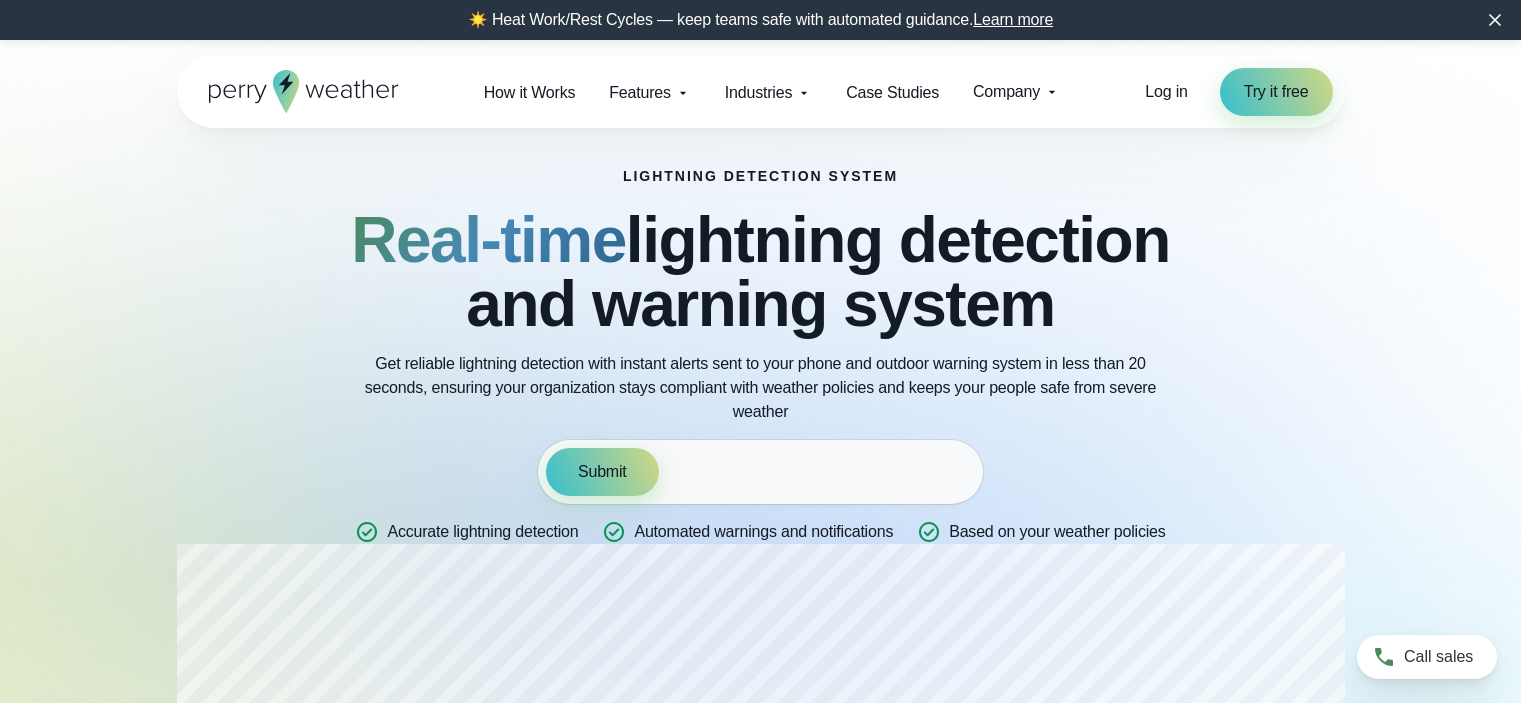 scroll, scrollTop: 0, scrollLeft: 0, axis: both 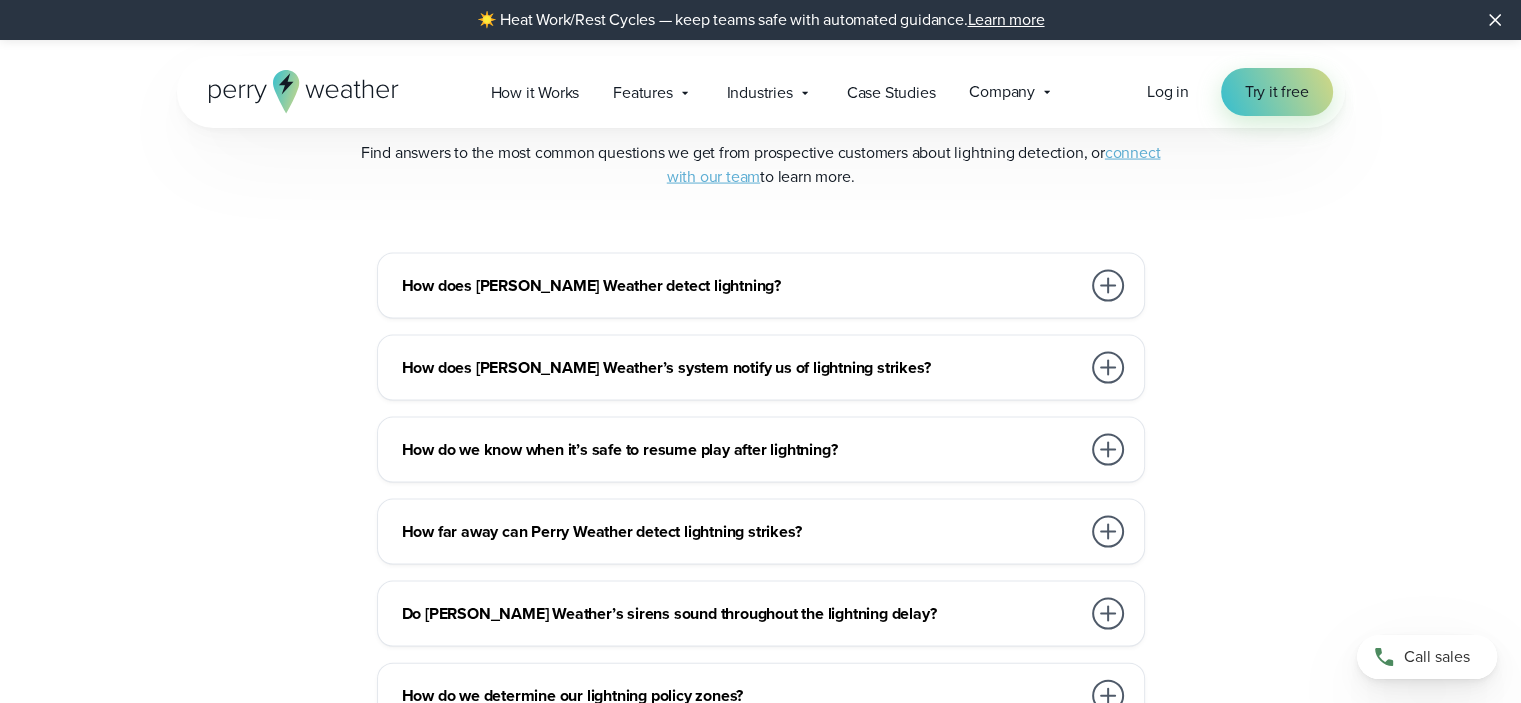 click at bounding box center (1108, 286) 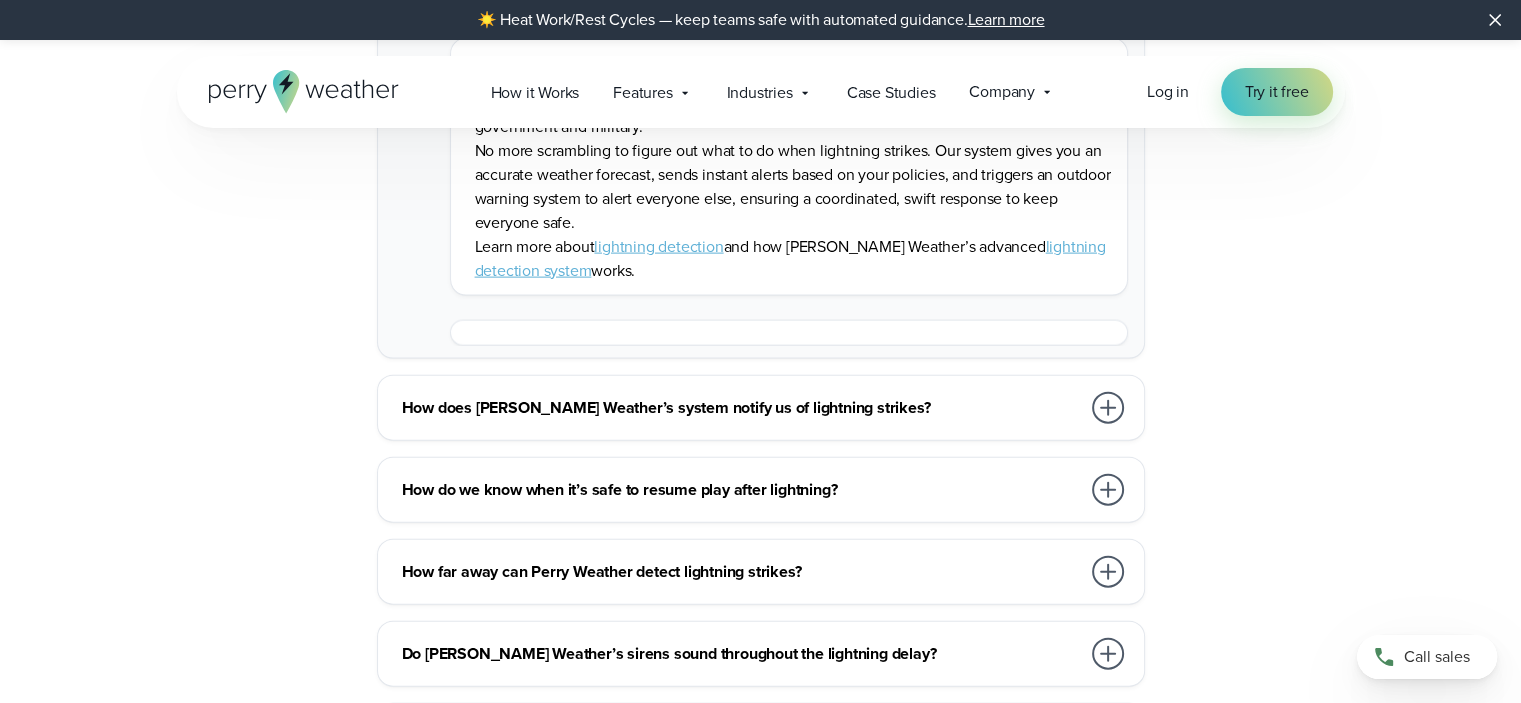 scroll, scrollTop: 4500, scrollLeft: 0, axis: vertical 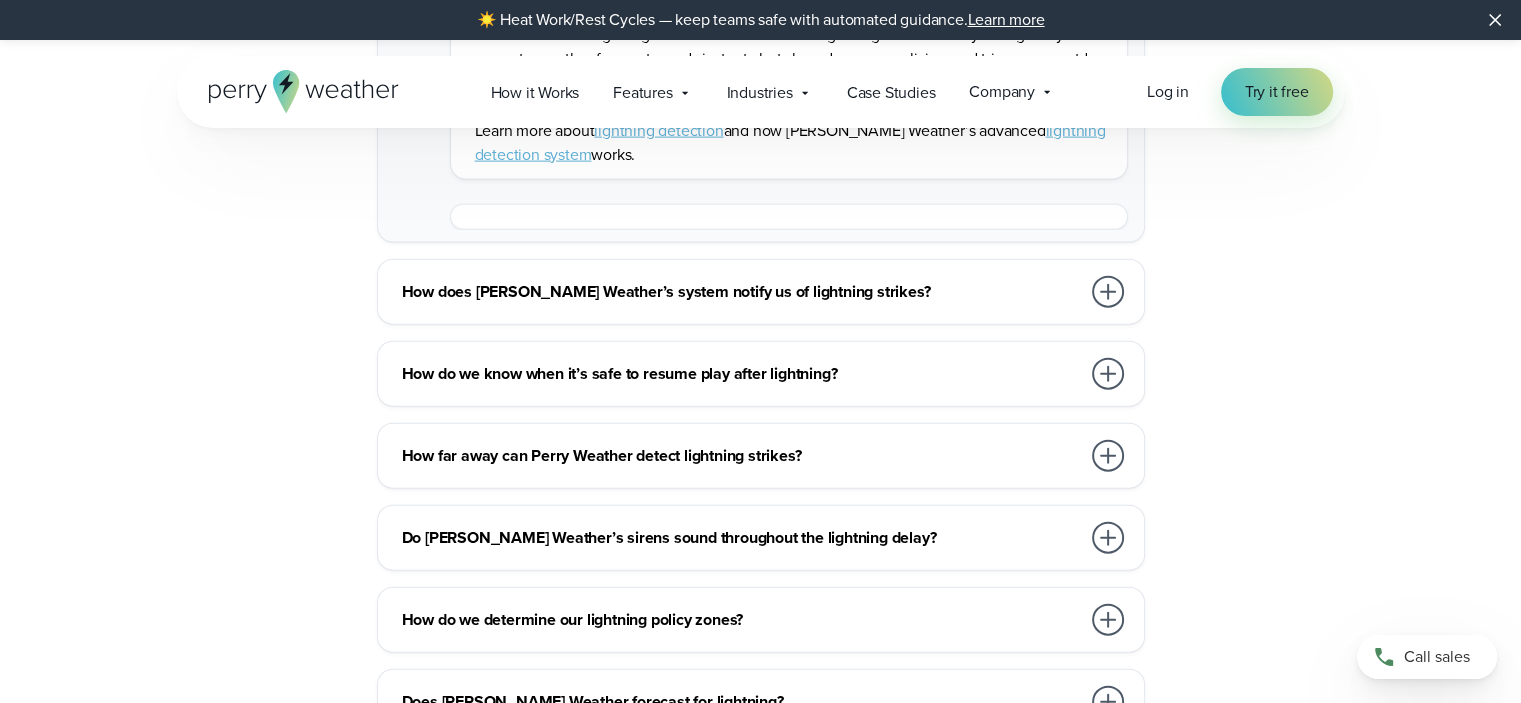 click at bounding box center (1108, 292) 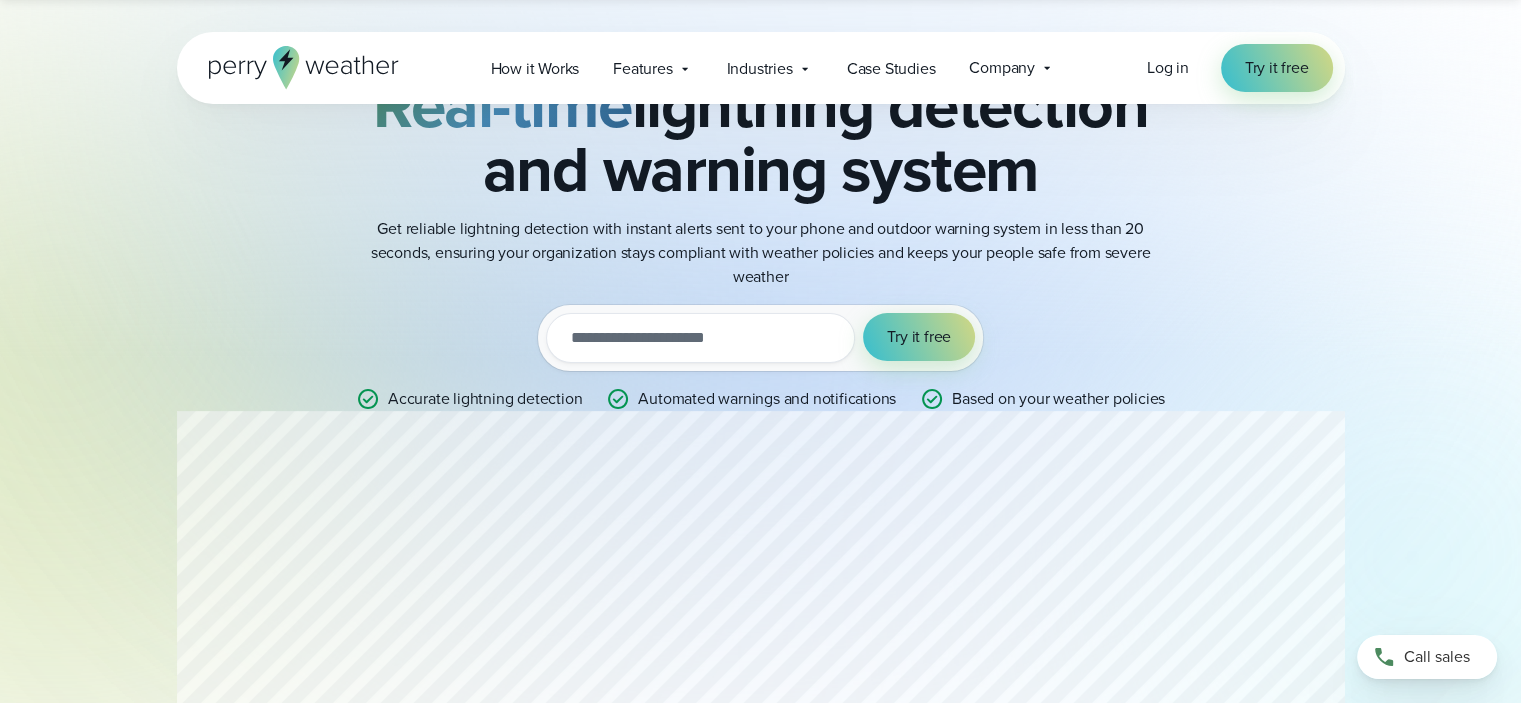 scroll, scrollTop: 0, scrollLeft: 0, axis: both 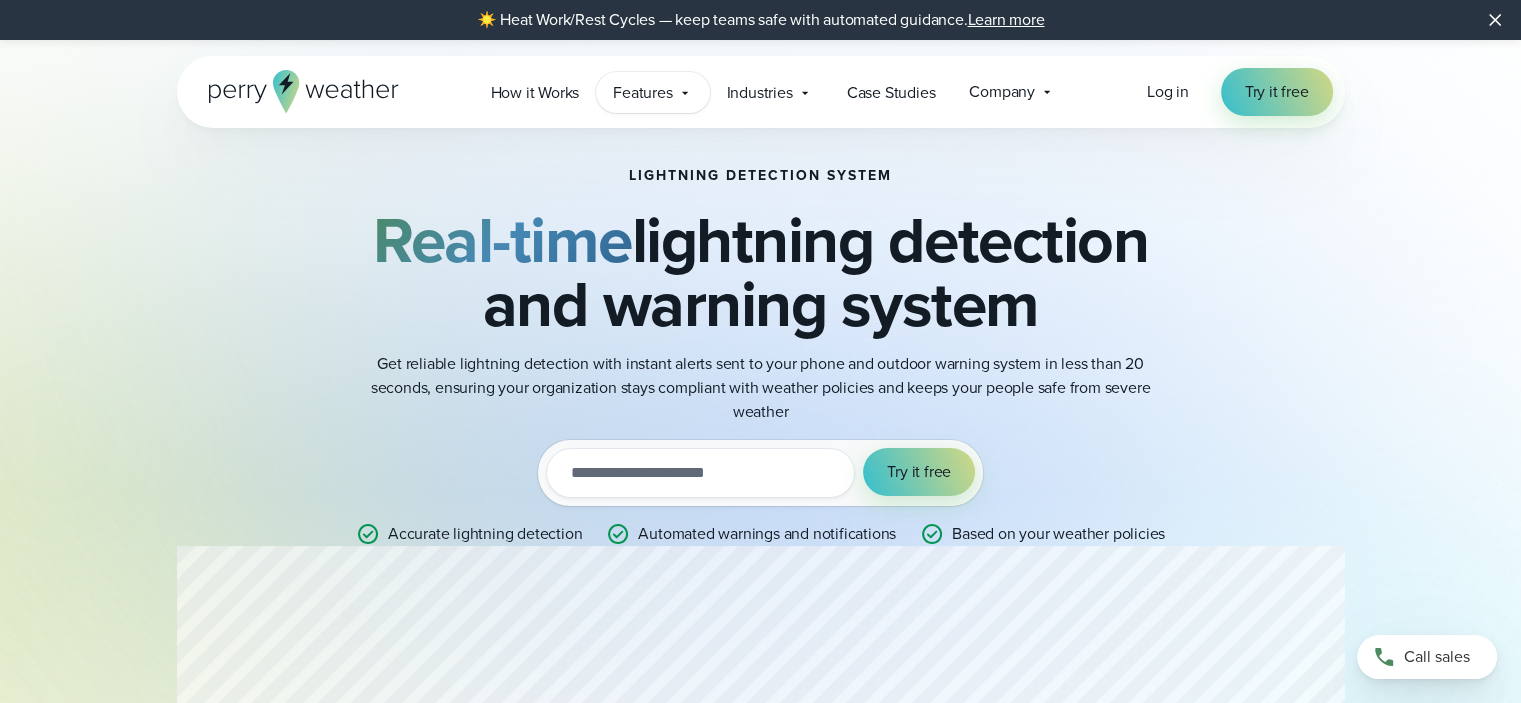 click 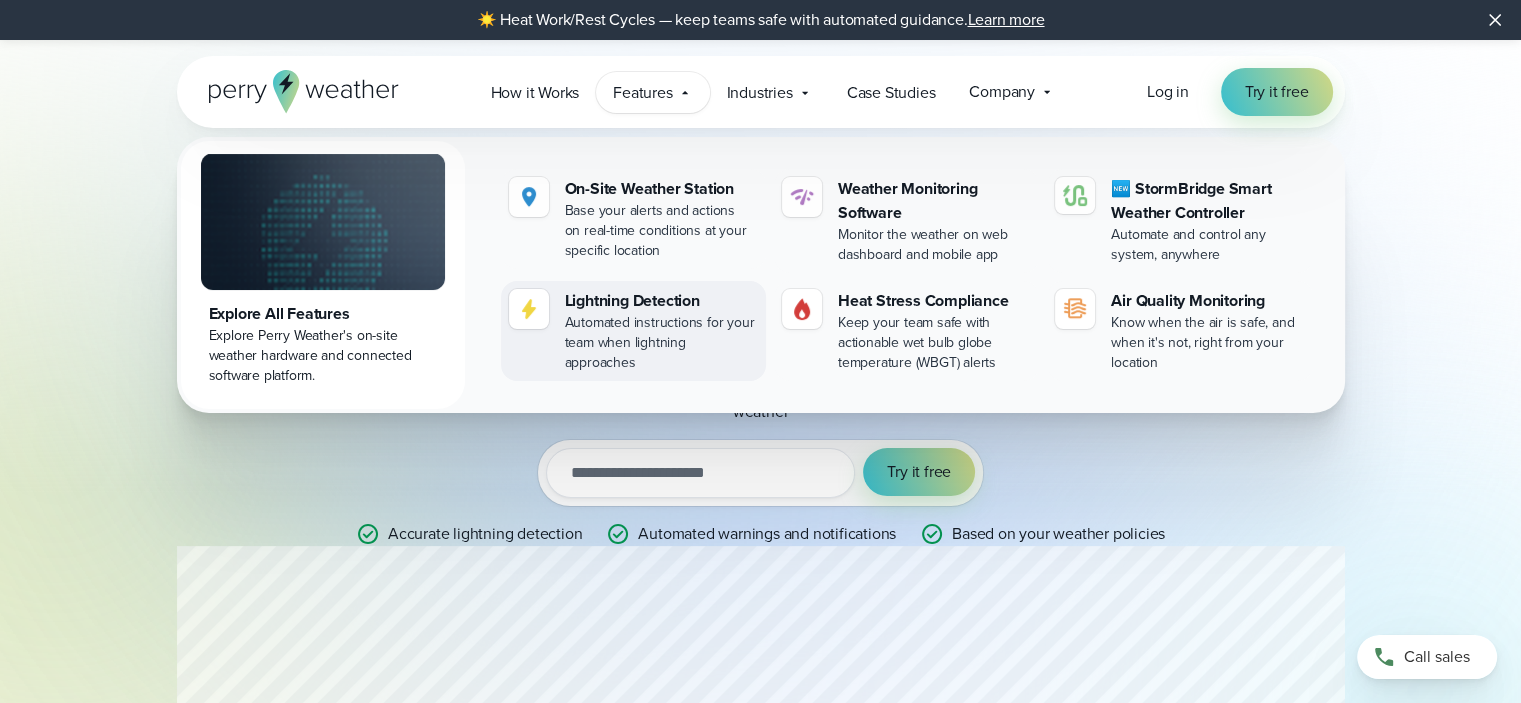 click on "Lightning Detection" at bounding box center [661, 301] 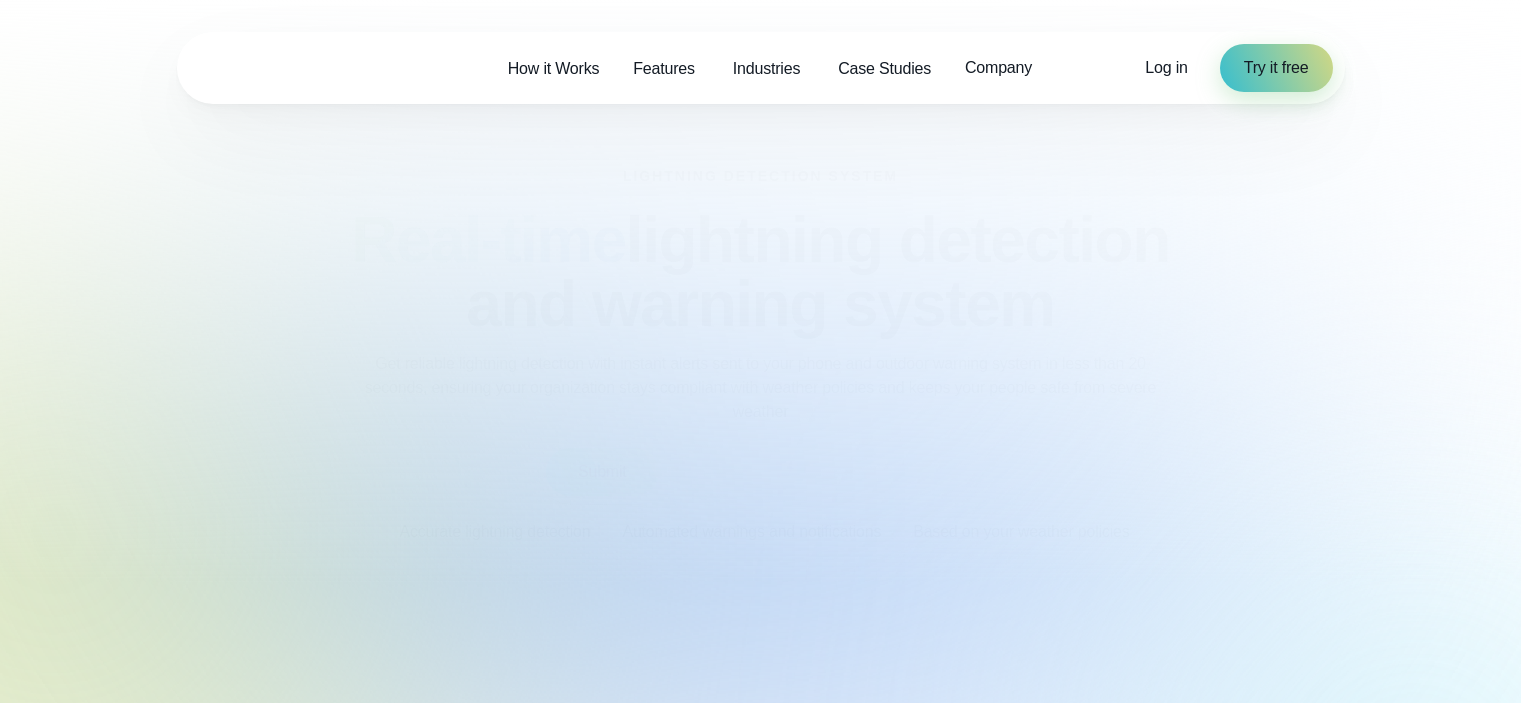 scroll, scrollTop: 0, scrollLeft: 0, axis: both 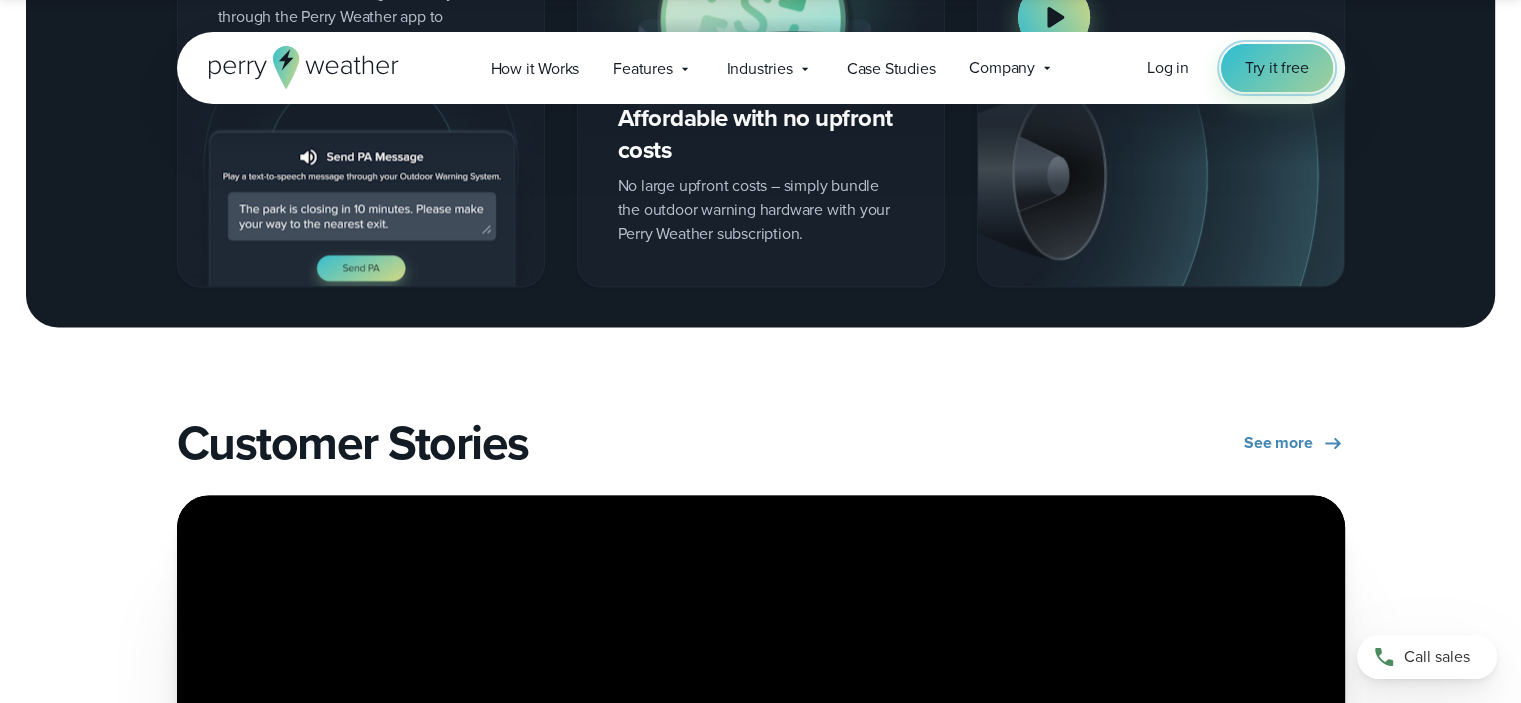 click on "Try it free" at bounding box center (1277, 68) 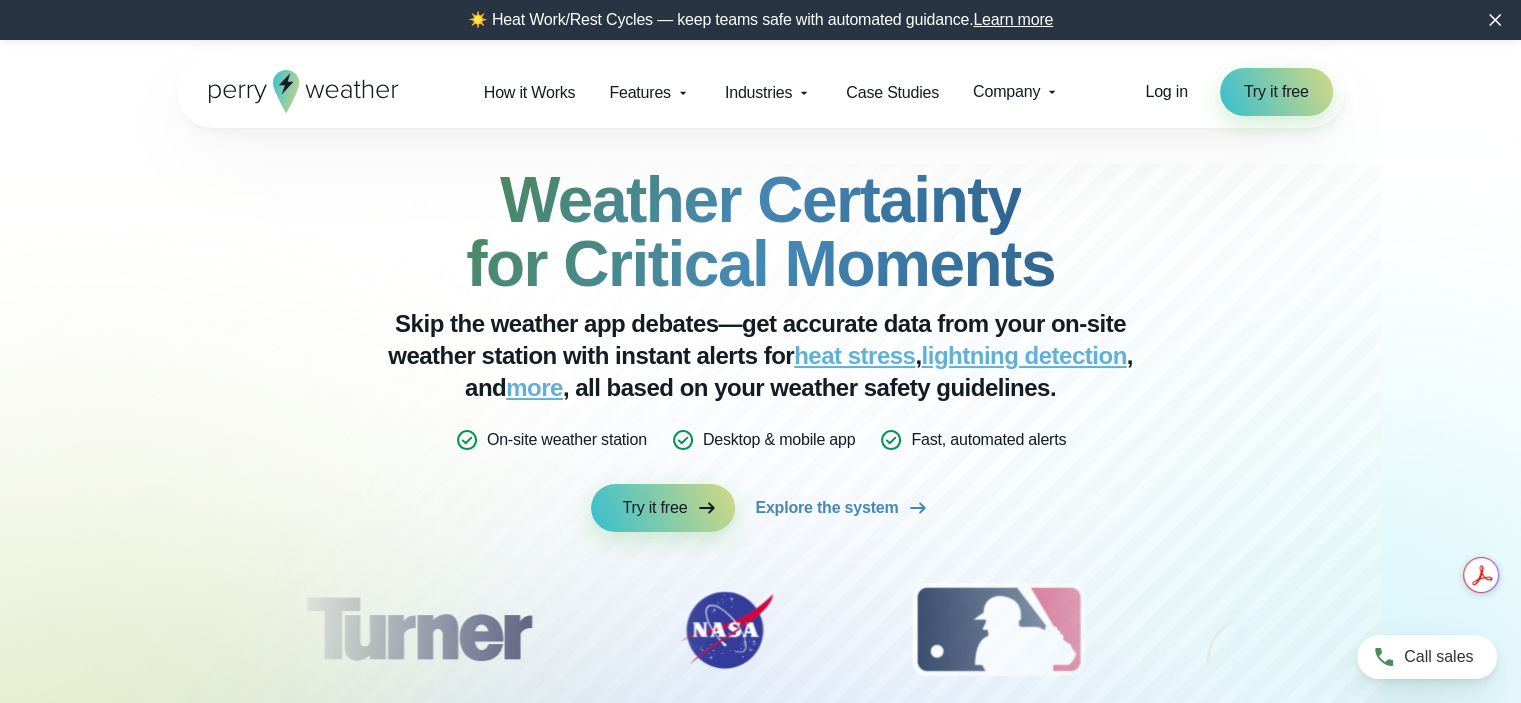scroll, scrollTop: 169, scrollLeft: 0, axis: vertical 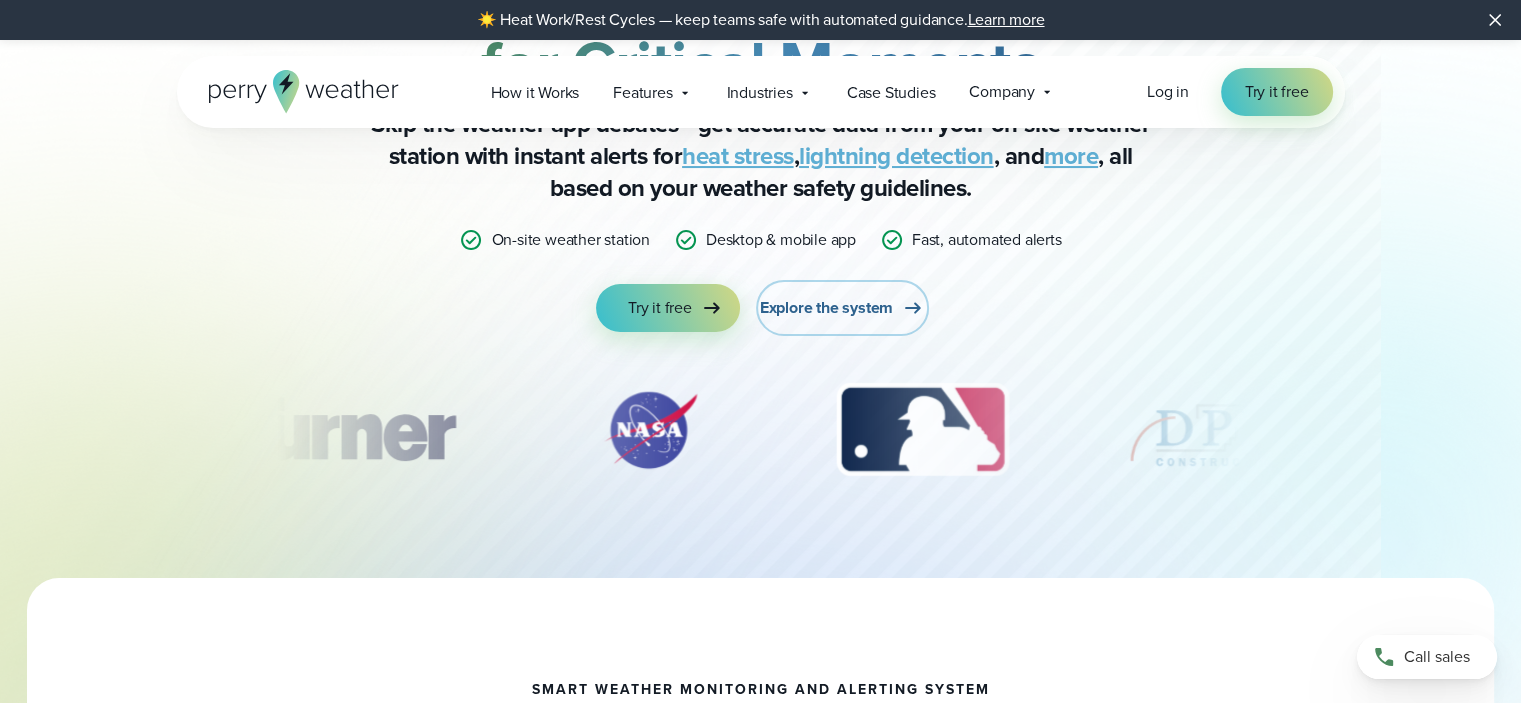 click on "Explore the system" at bounding box center [826, 308] 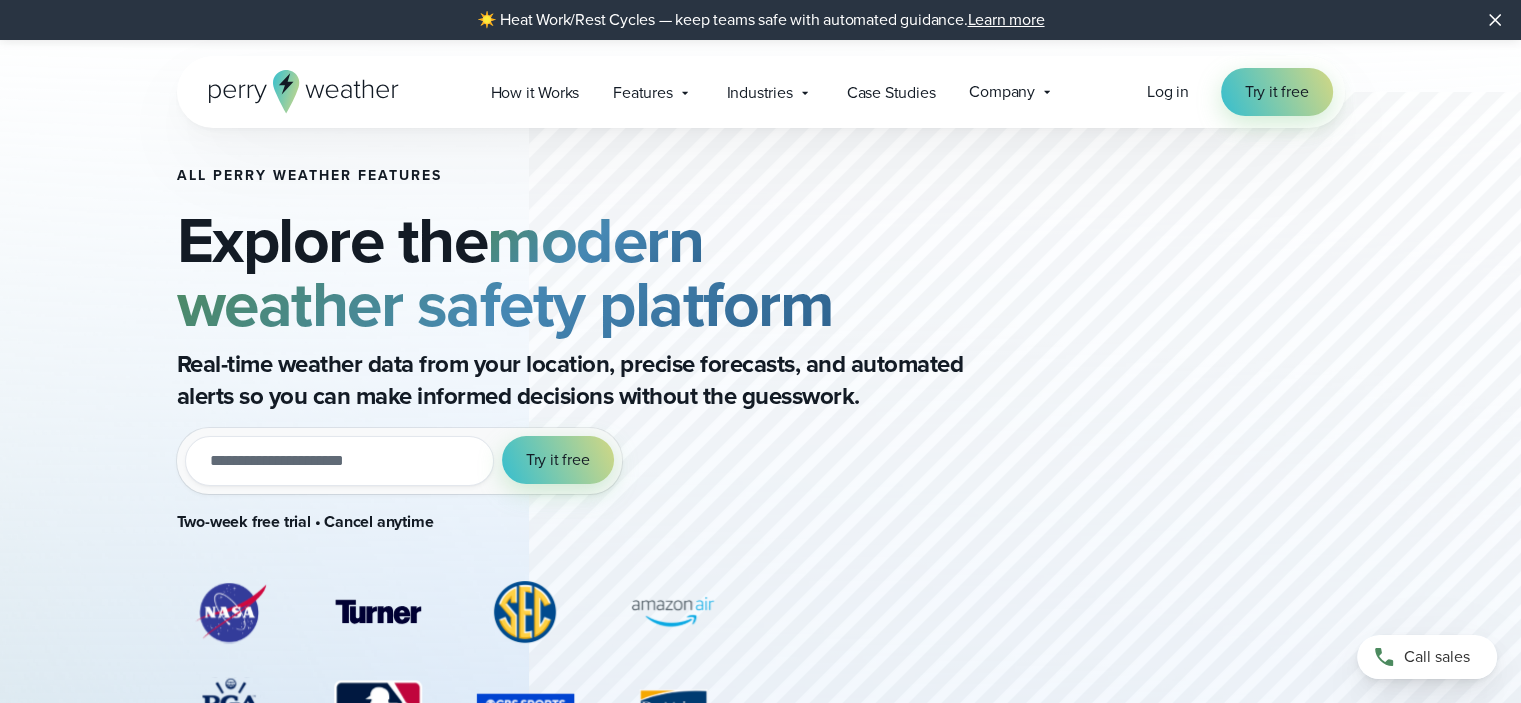 scroll, scrollTop: 200, scrollLeft: 0, axis: vertical 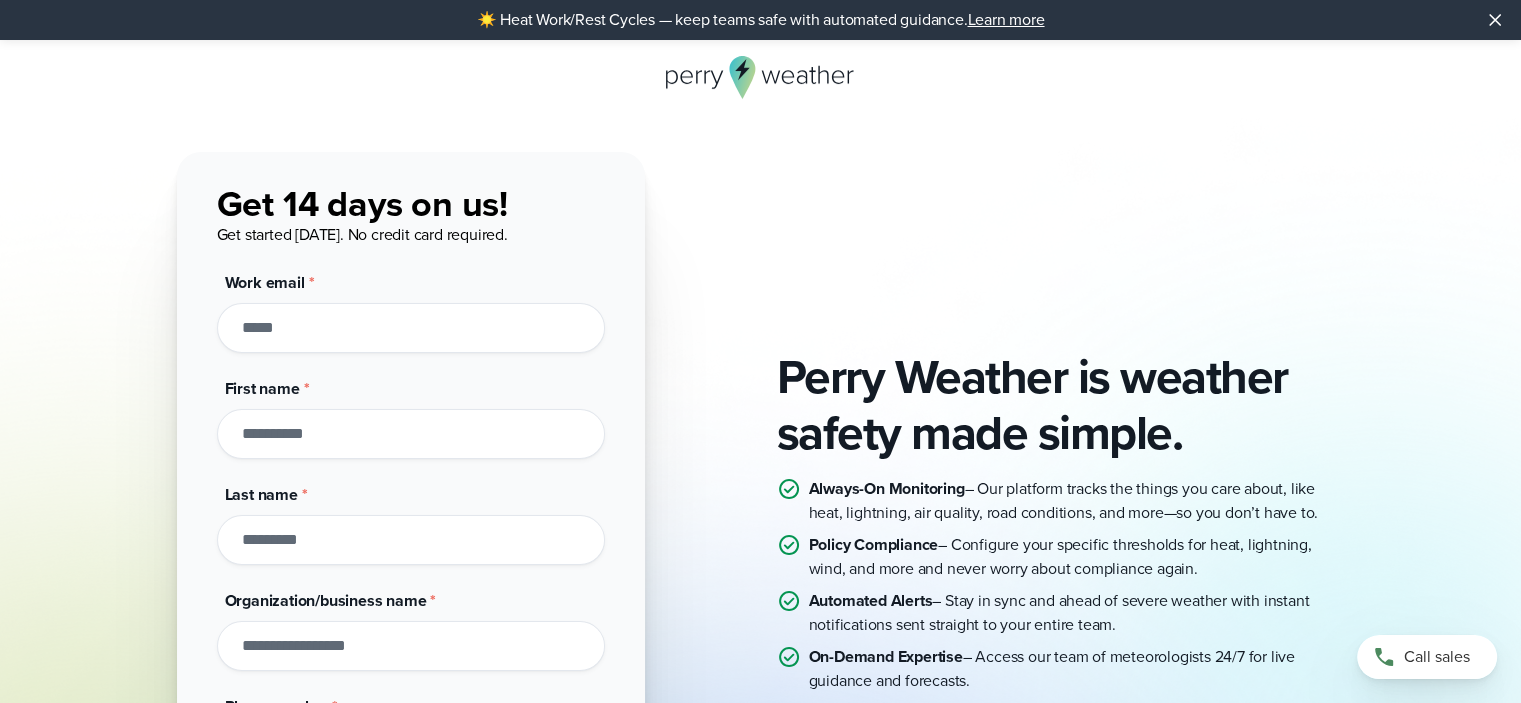 click on "Work email *" at bounding box center [411, 328] 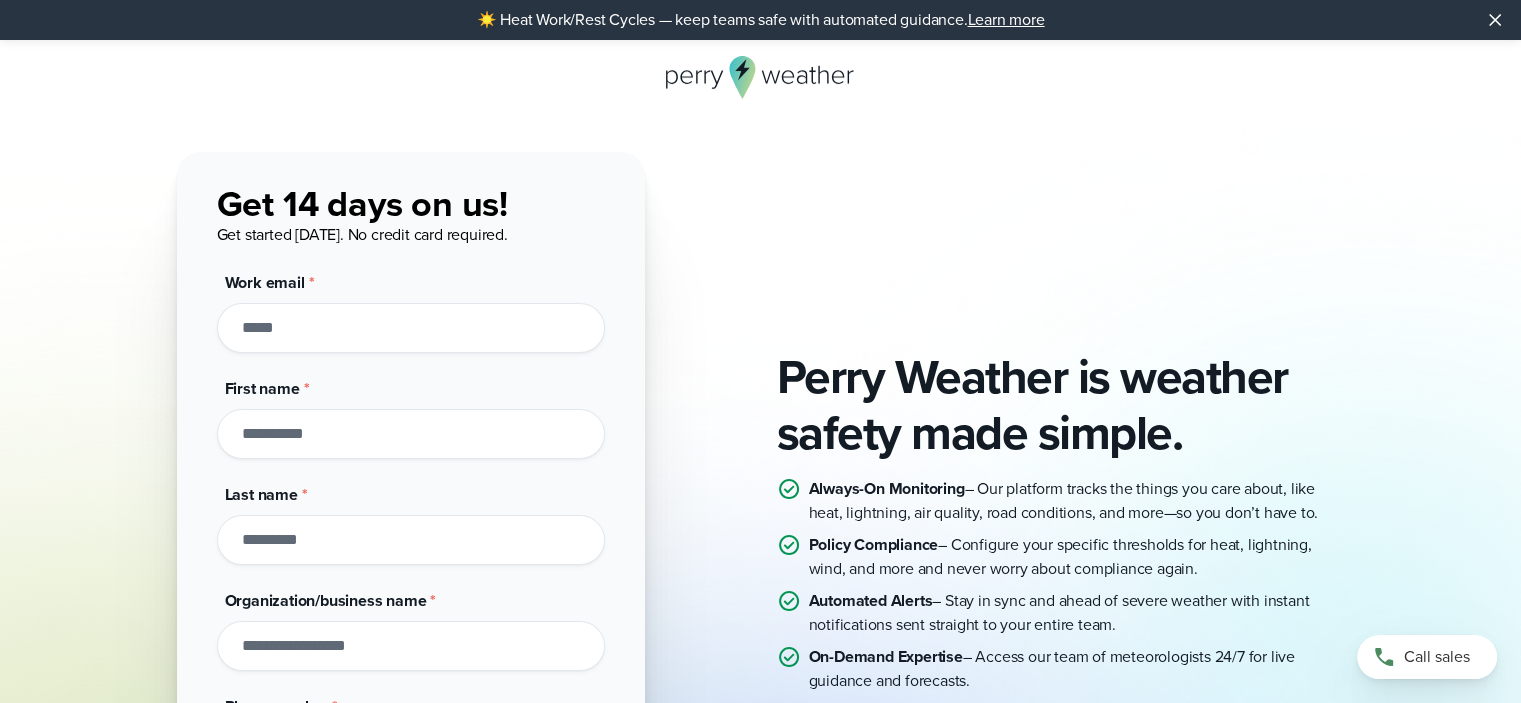 type on "**********" 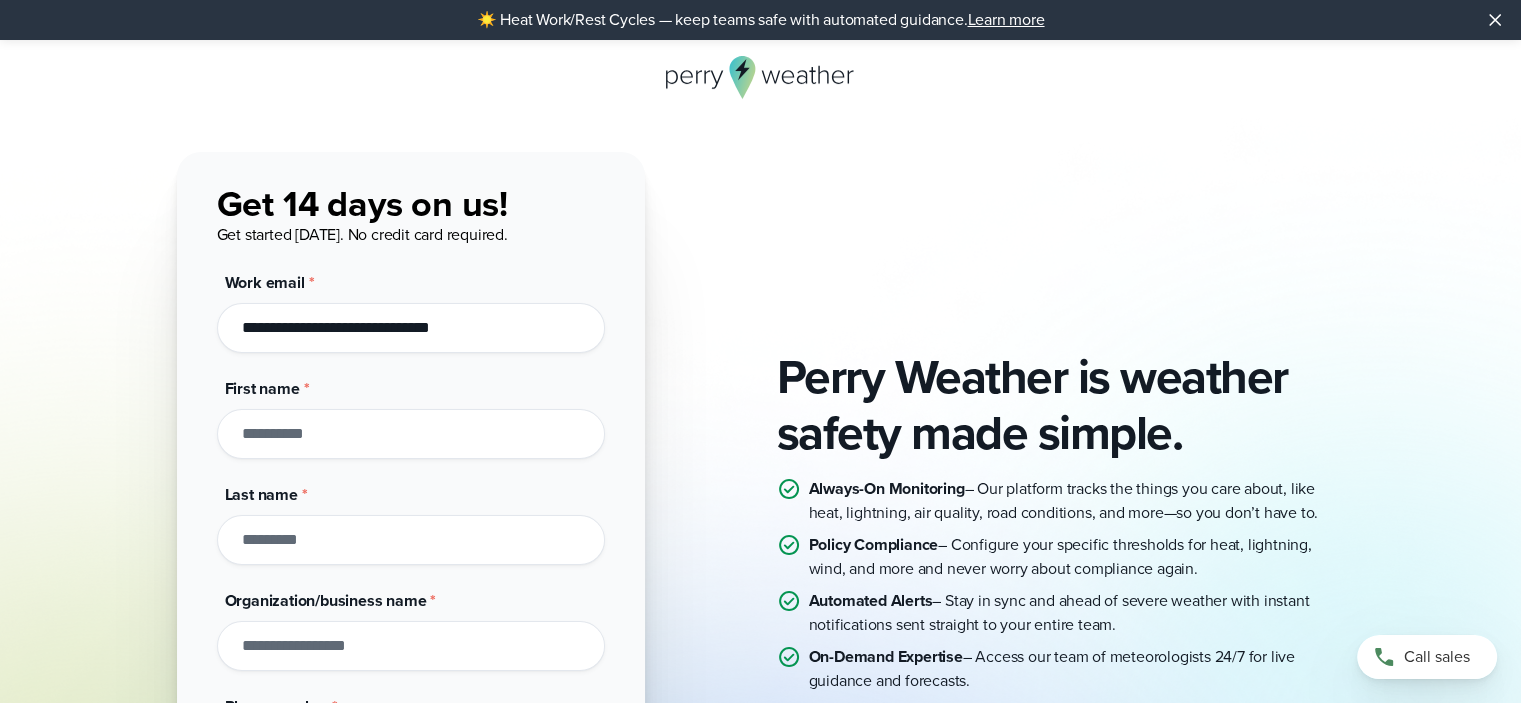 click on "First name *" at bounding box center (411, 434) 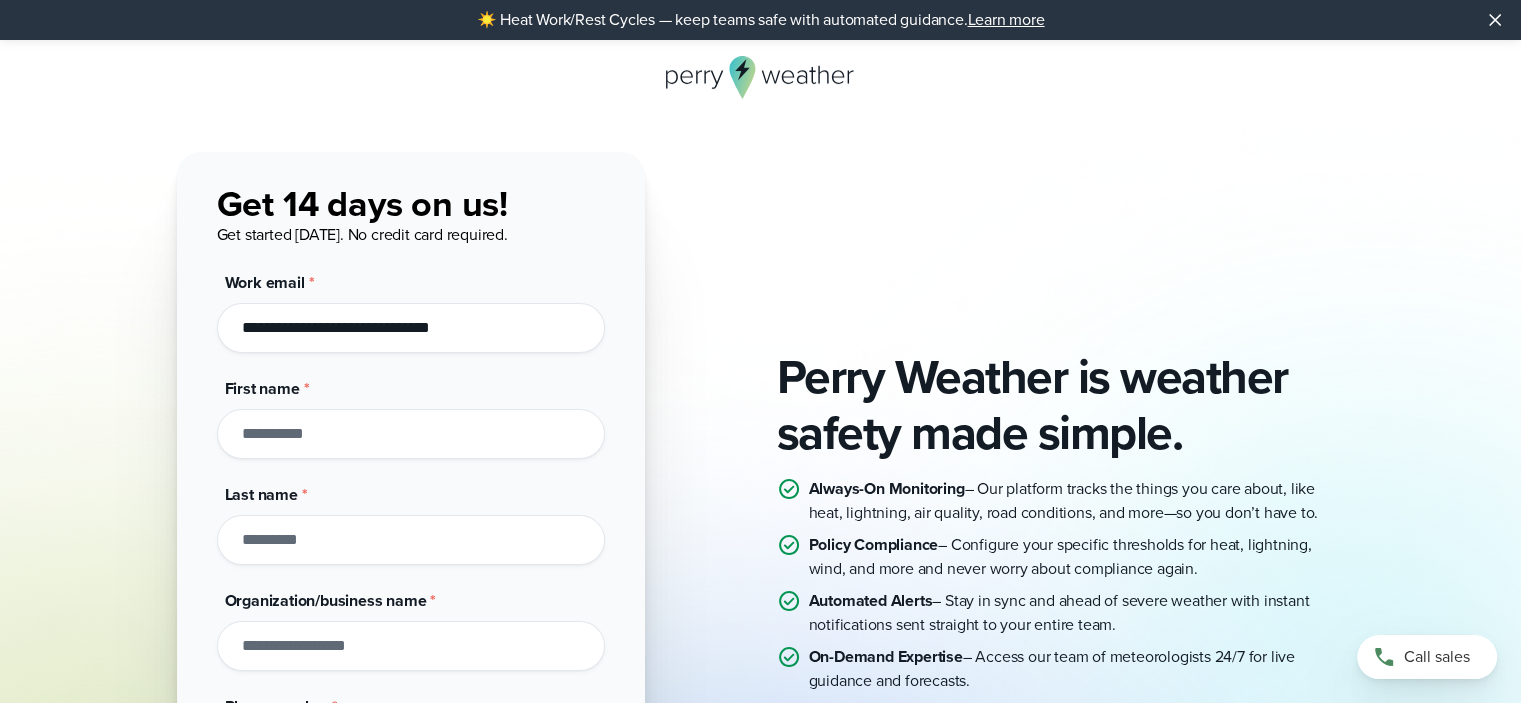type on "****" 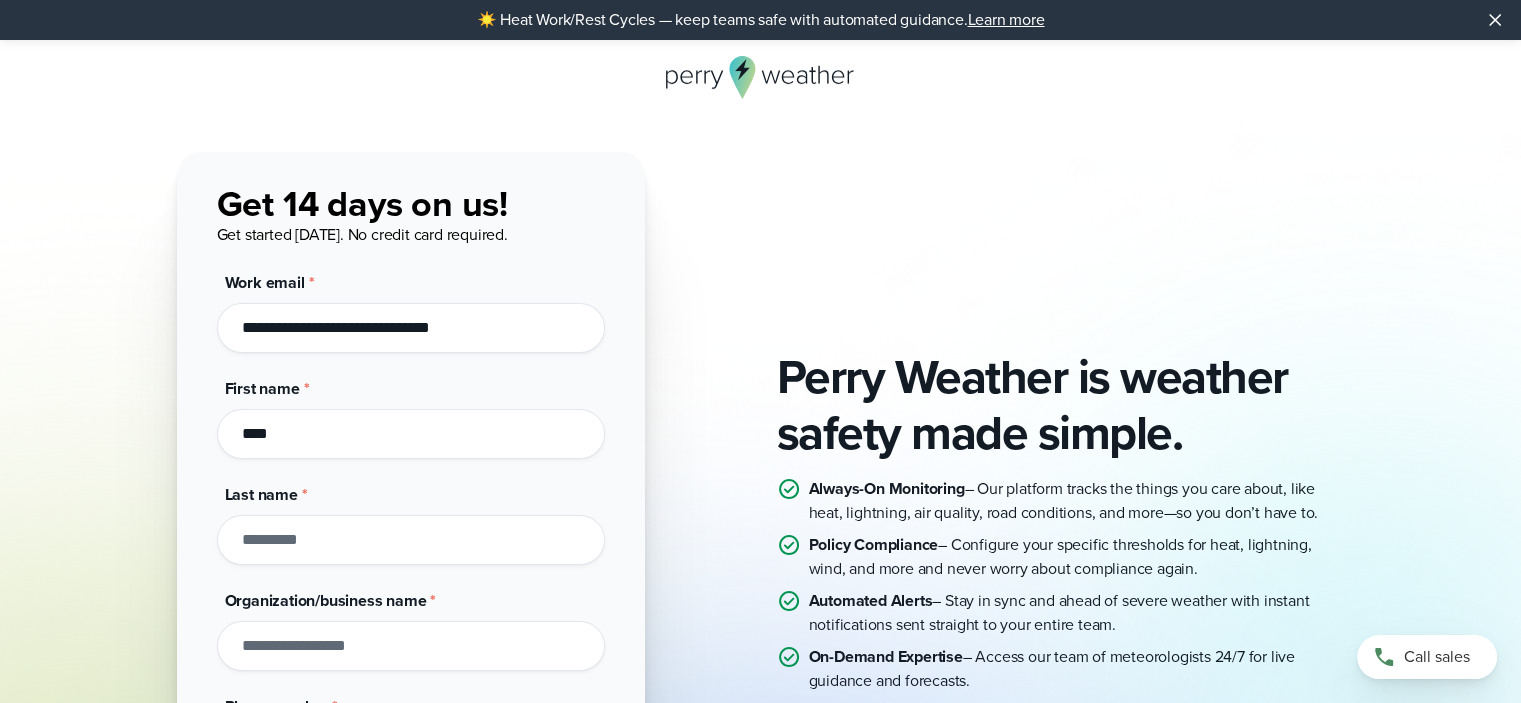 drag, startPoint x: 246, startPoint y: 537, endPoint x: 258, endPoint y: 535, distance: 12.165525 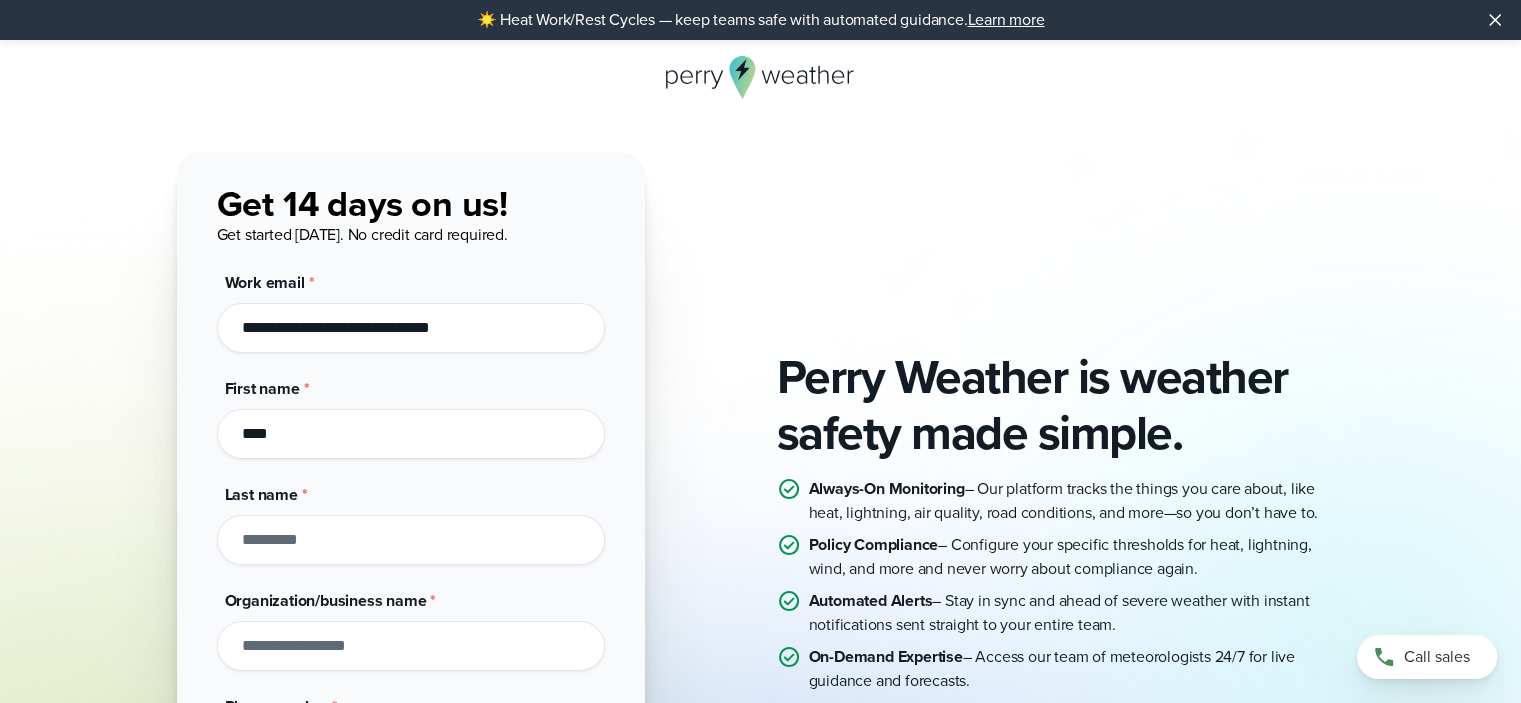 type on "*******" 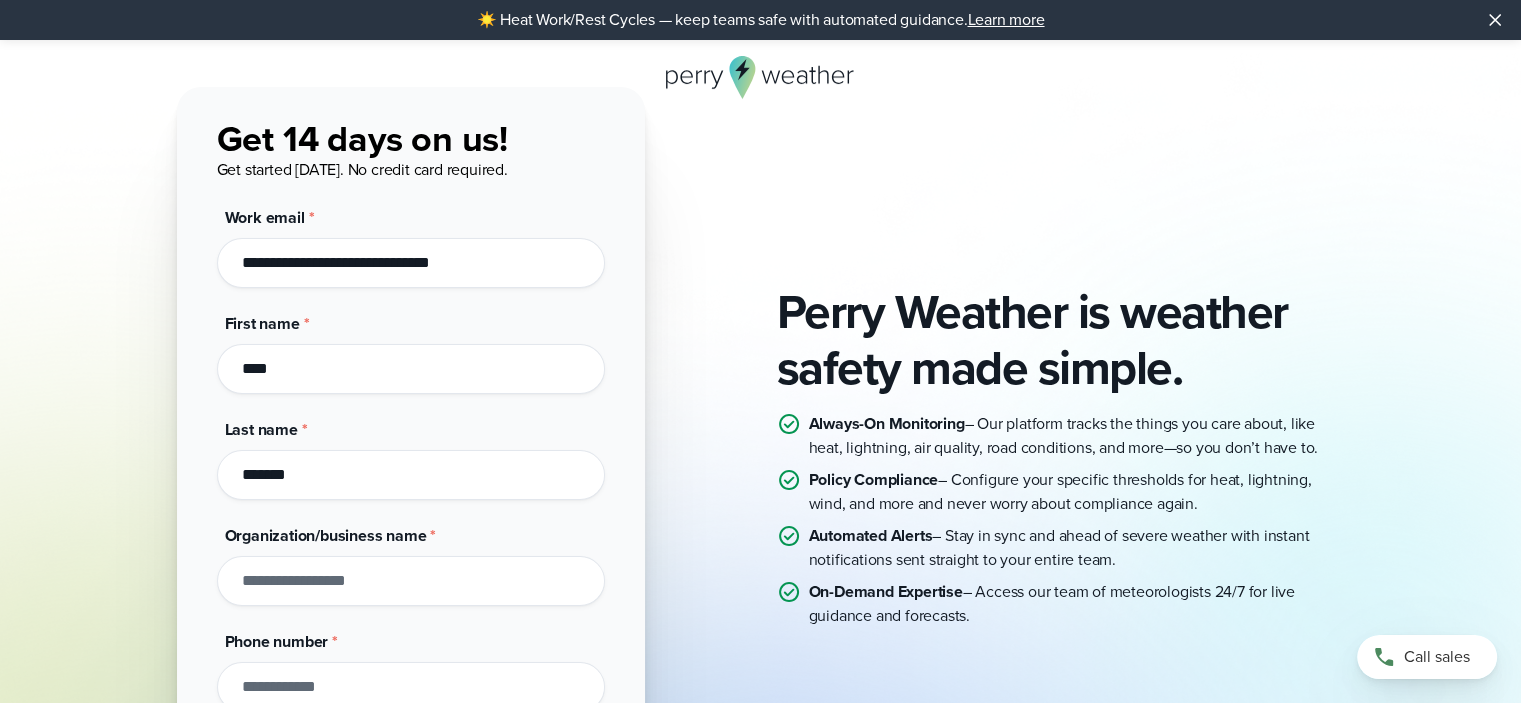 scroll, scrollTop: 100, scrollLeft: 0, axis: vertical 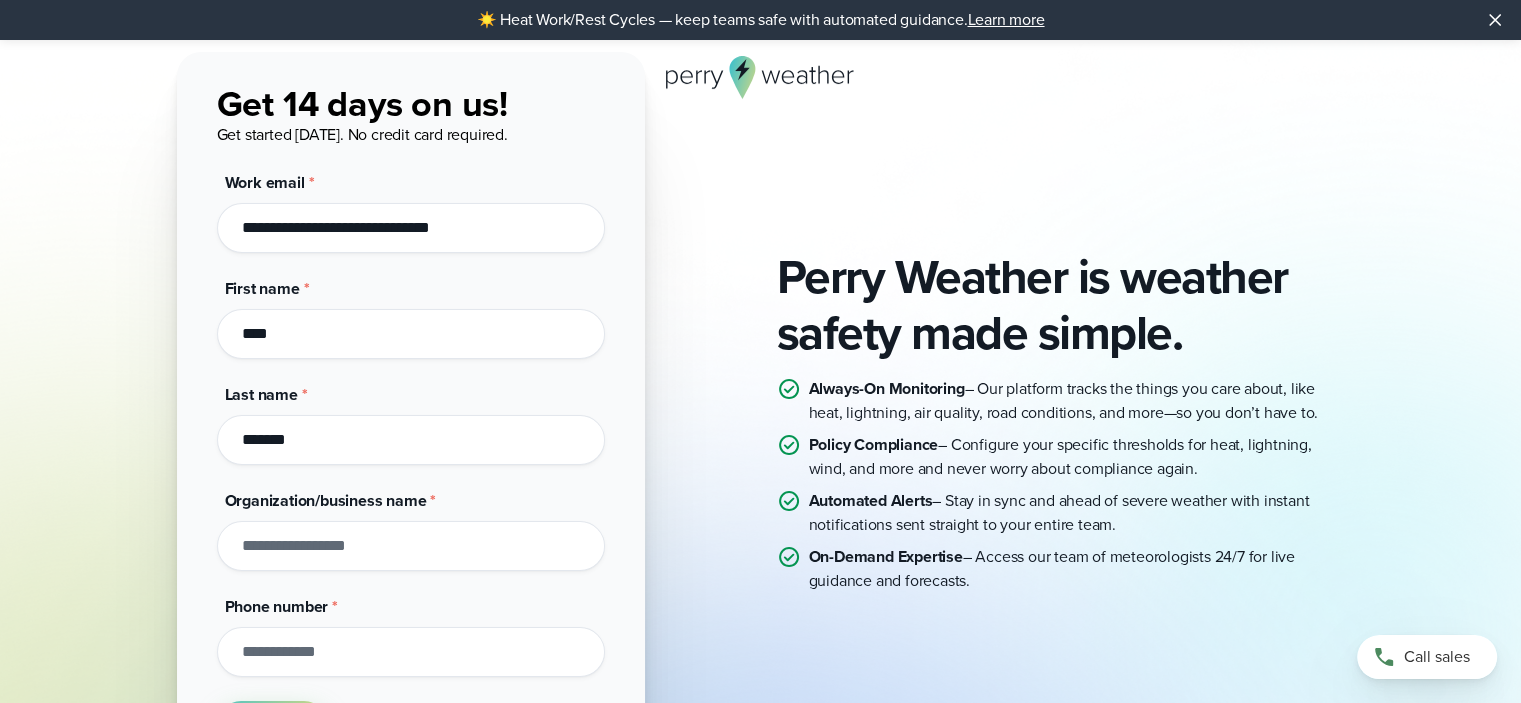 click on "Organization/business name *" at bounding box center [411, 546] 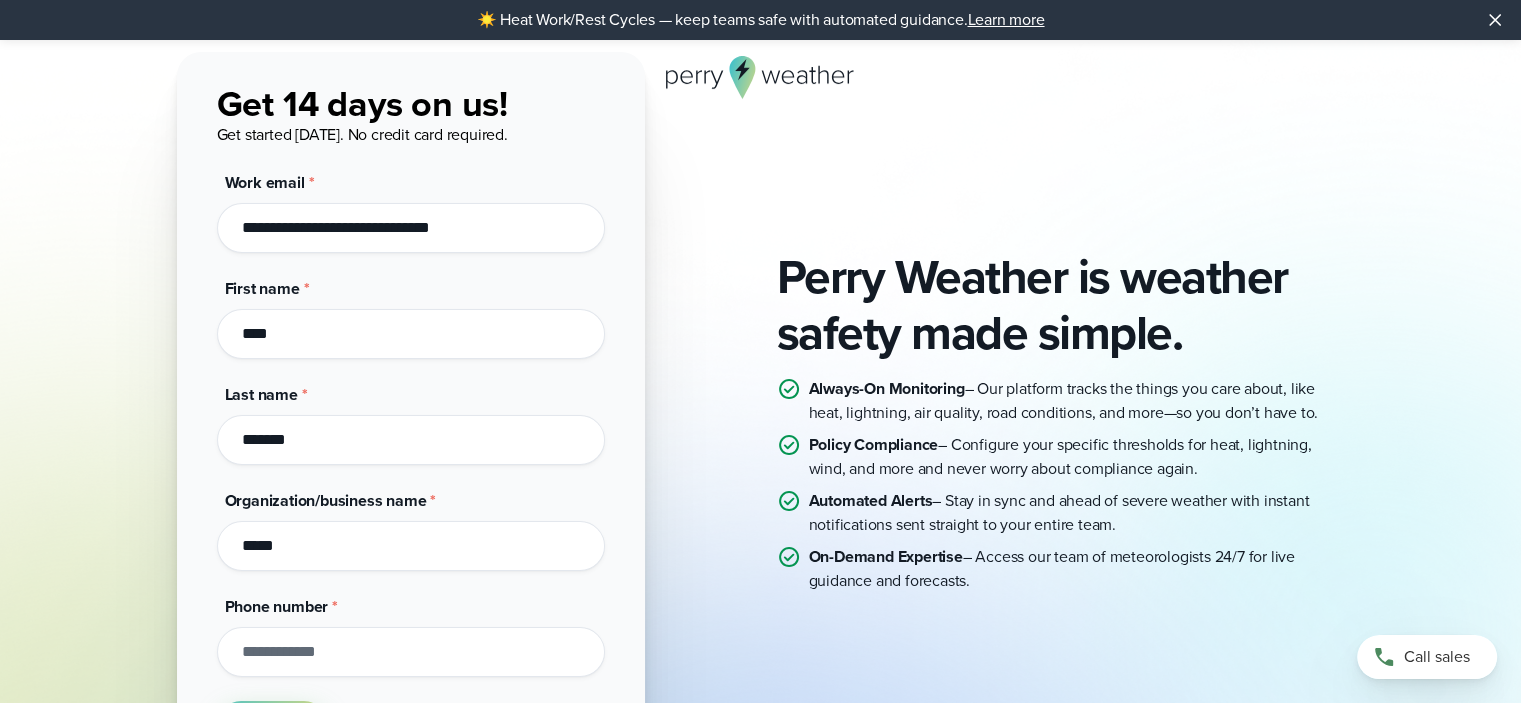 type on "**********" 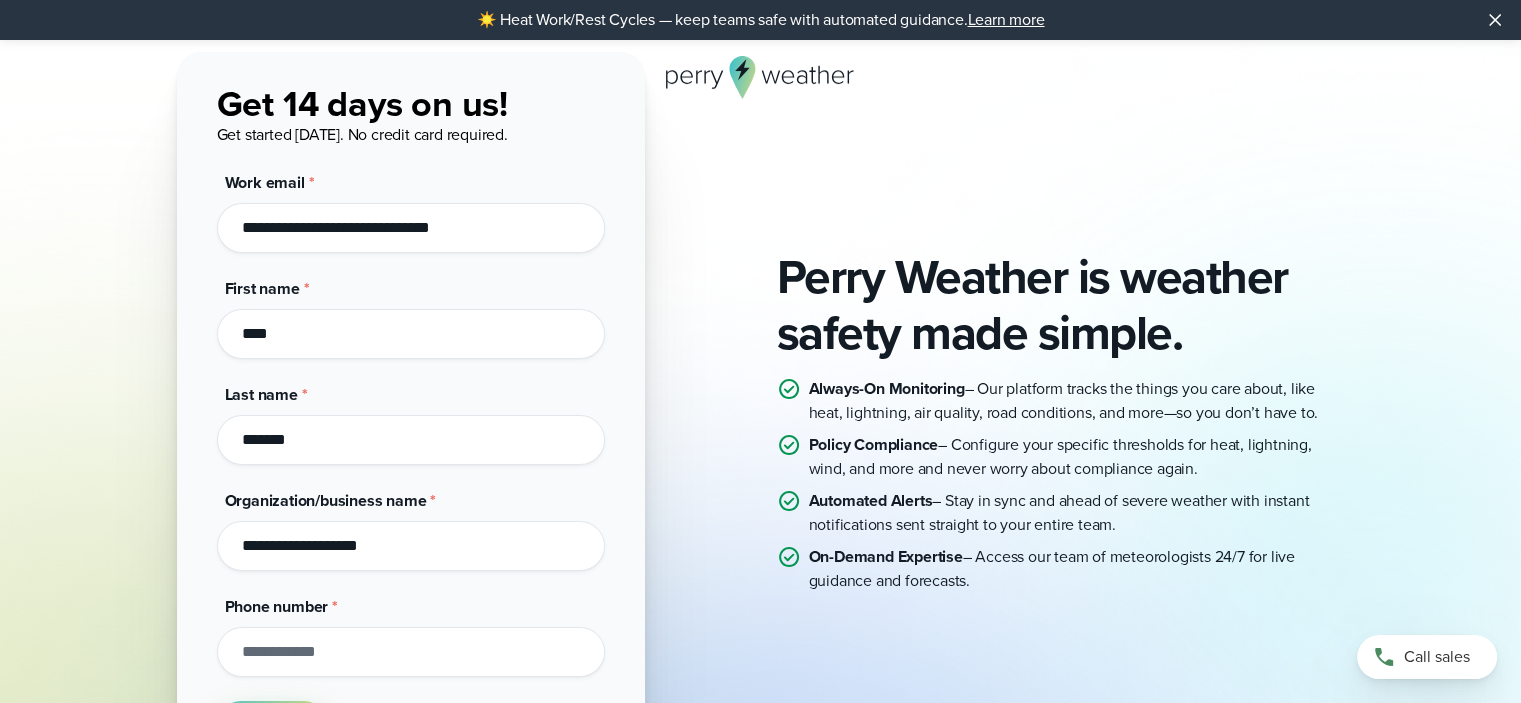 scroll, scrollTop: 200, scrollLeft: 0, axis: vertical 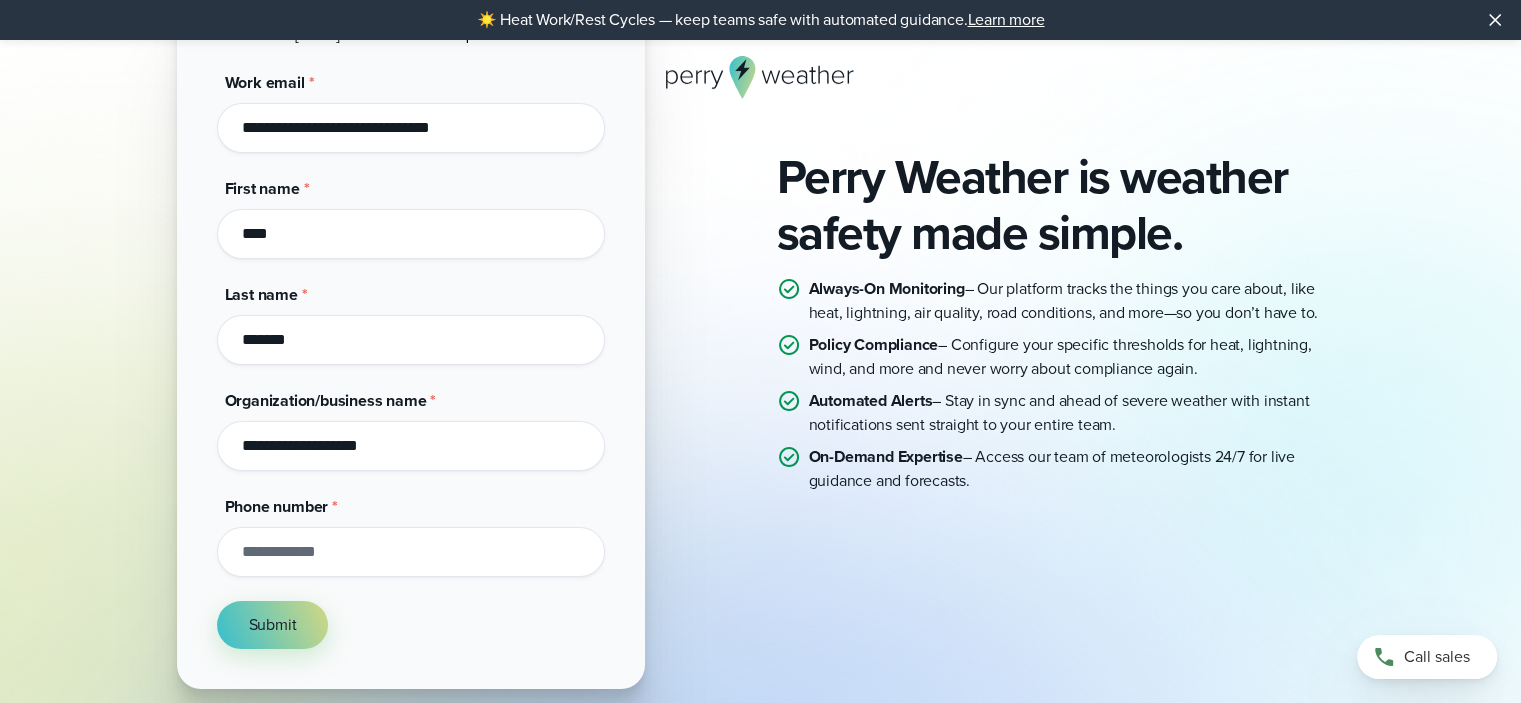 click on "Phone number *" at bounding box center [411, 552] 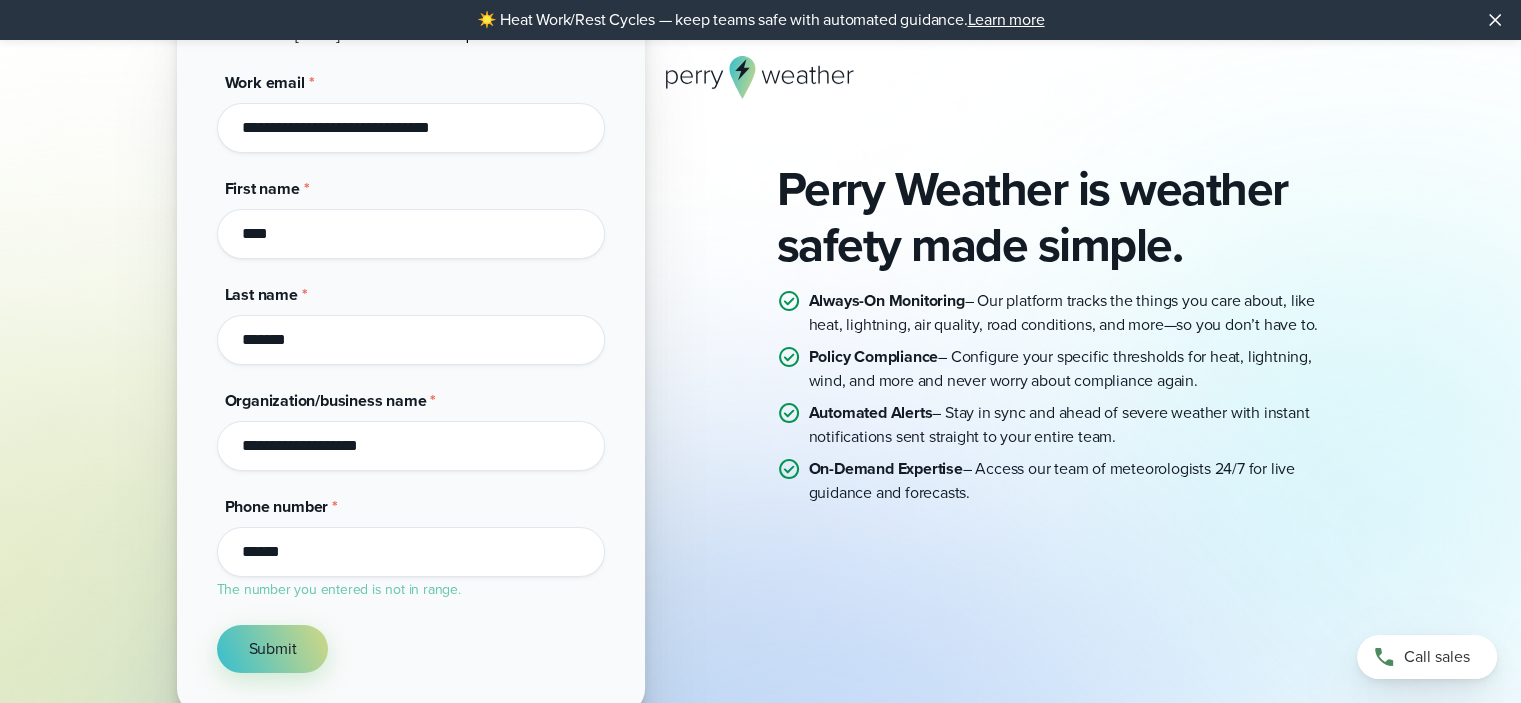 scroll, scrollTop: 212, scrollLeft: 0, axis: vertical 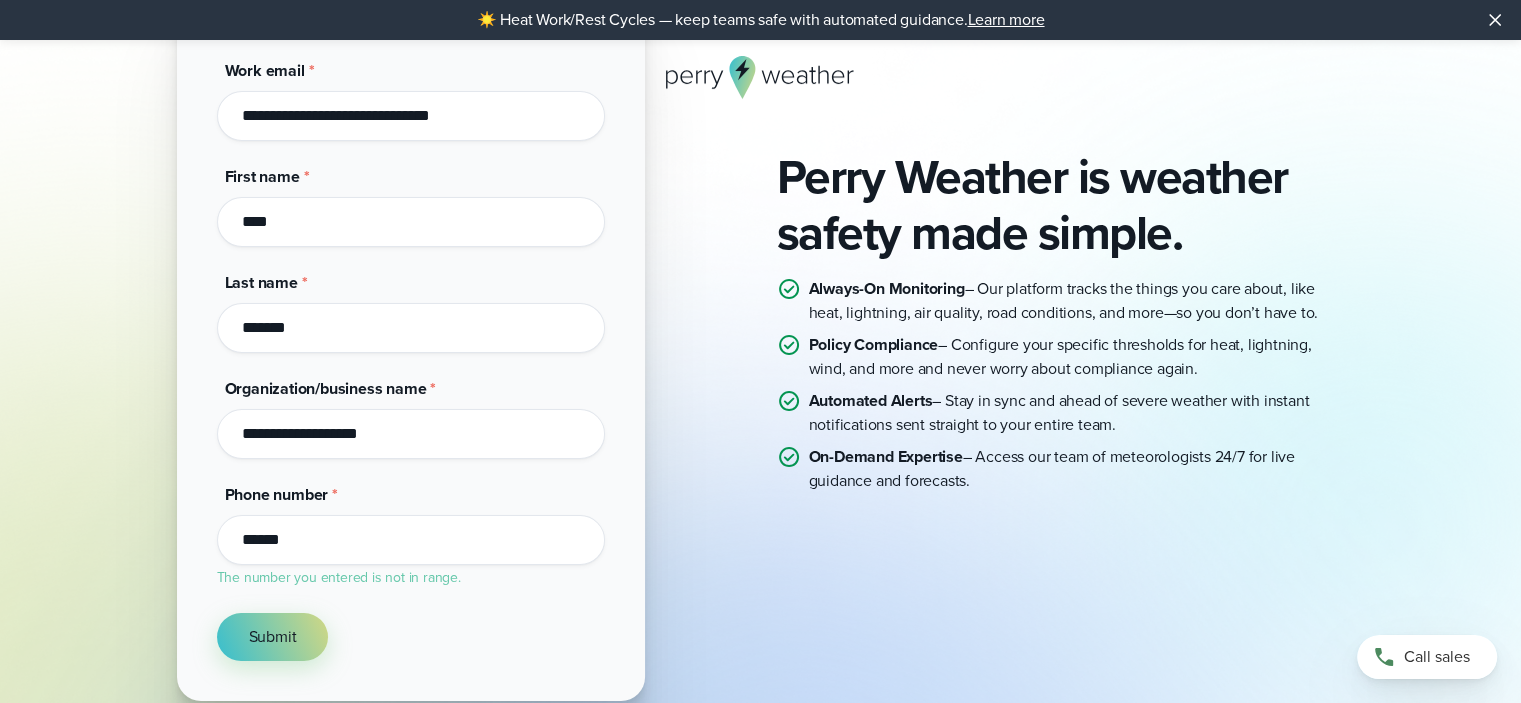 click on "**********" at bounding box center (411, 312) 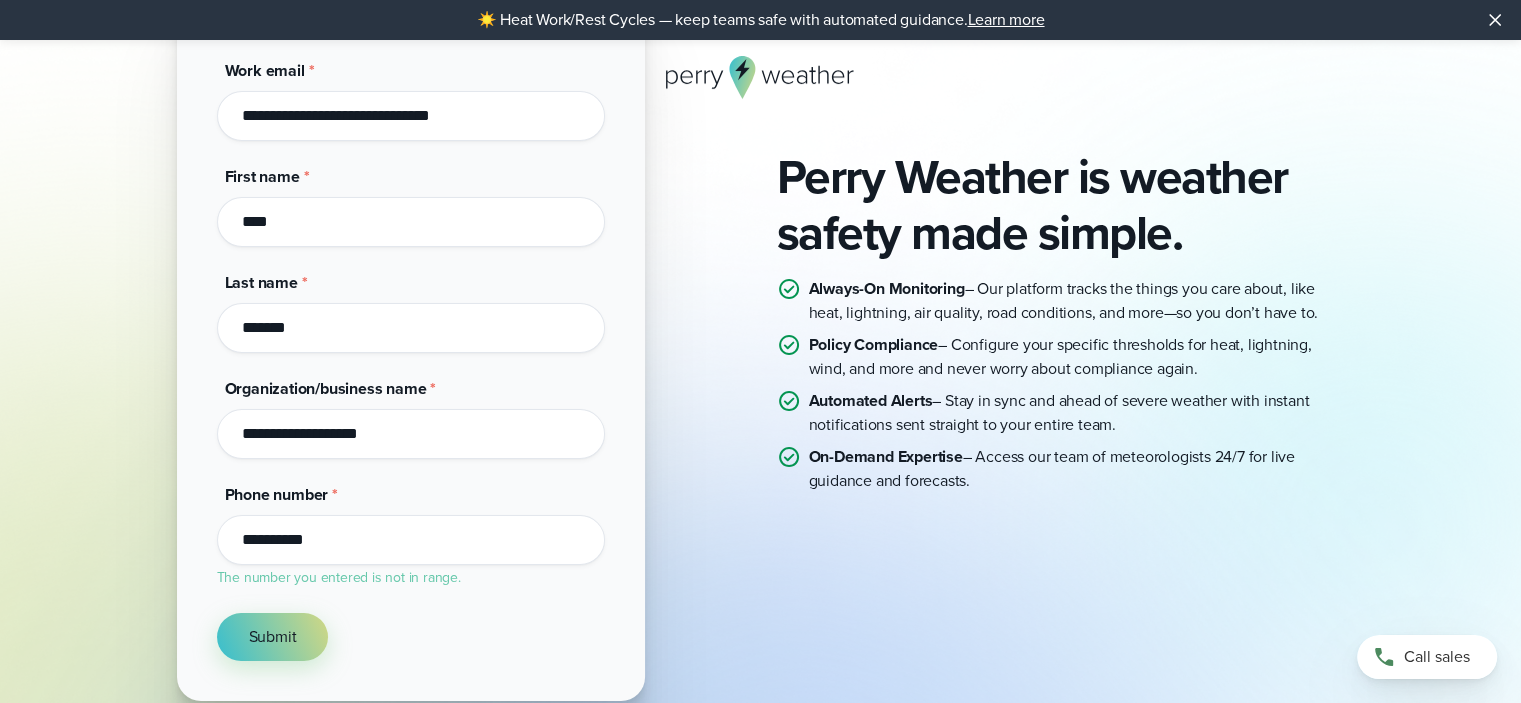 scroll, scrollTop: 200, scrollLeft: 0, axis: vertical 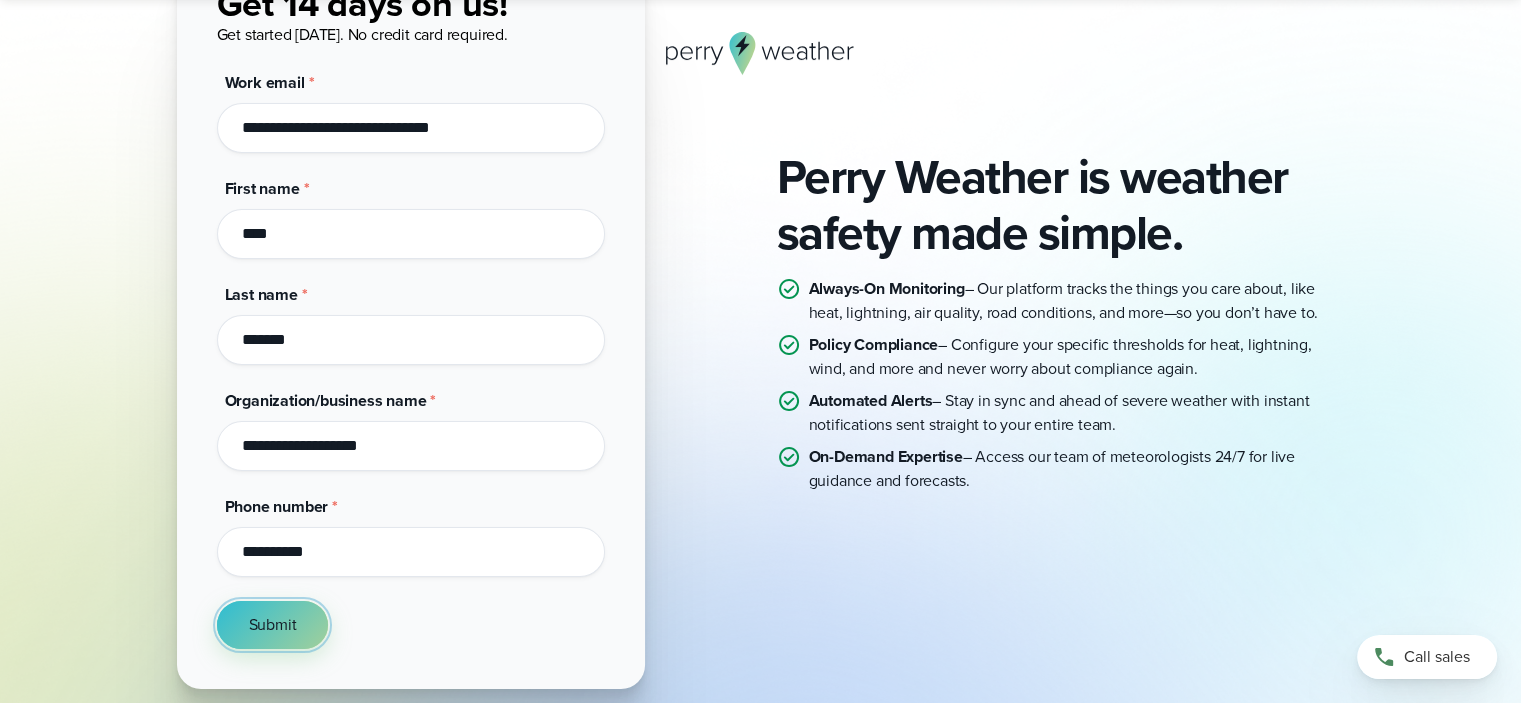 click on "Submit" at bounding box center [273, 625] 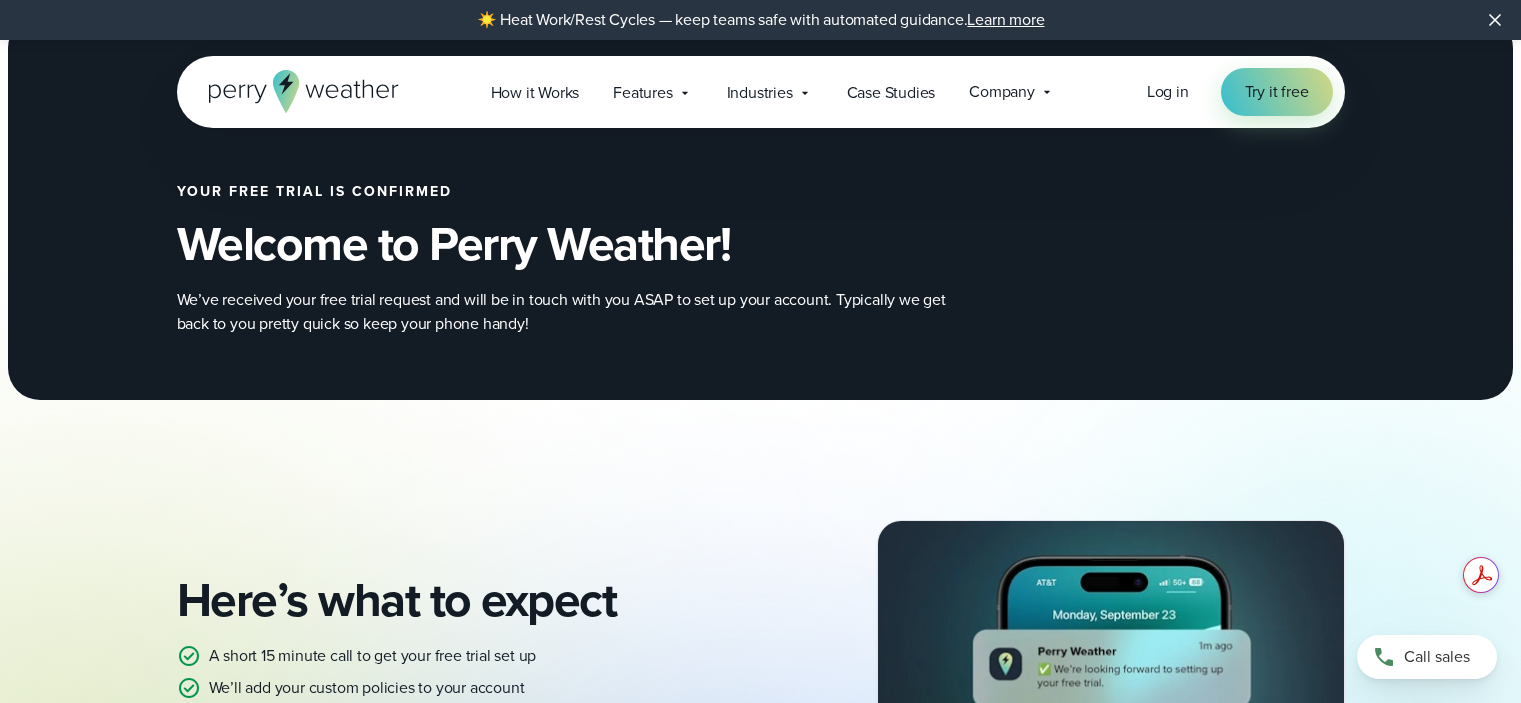 scroll, scrollTop: 0, scrollLeft: 0, axis: both 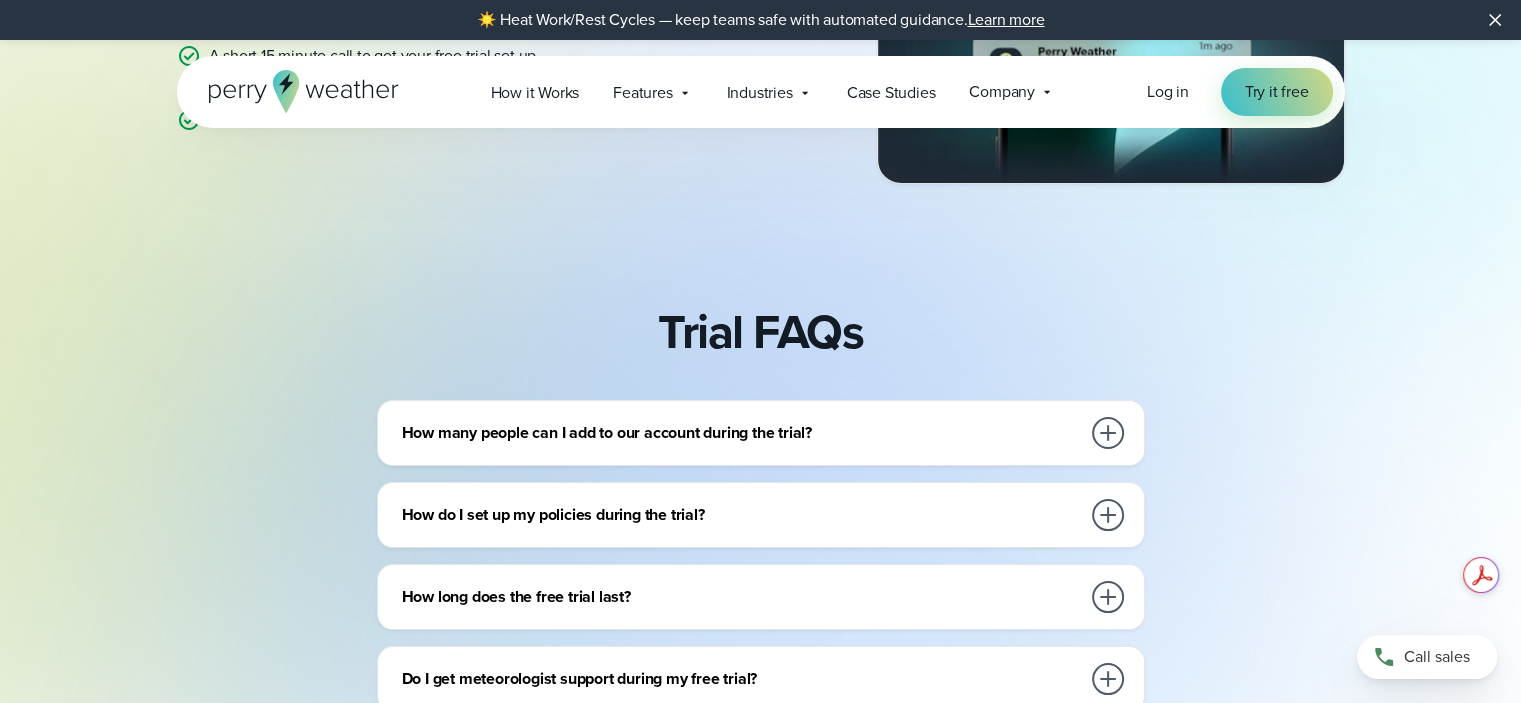 click at bounding box center [1108, 433] 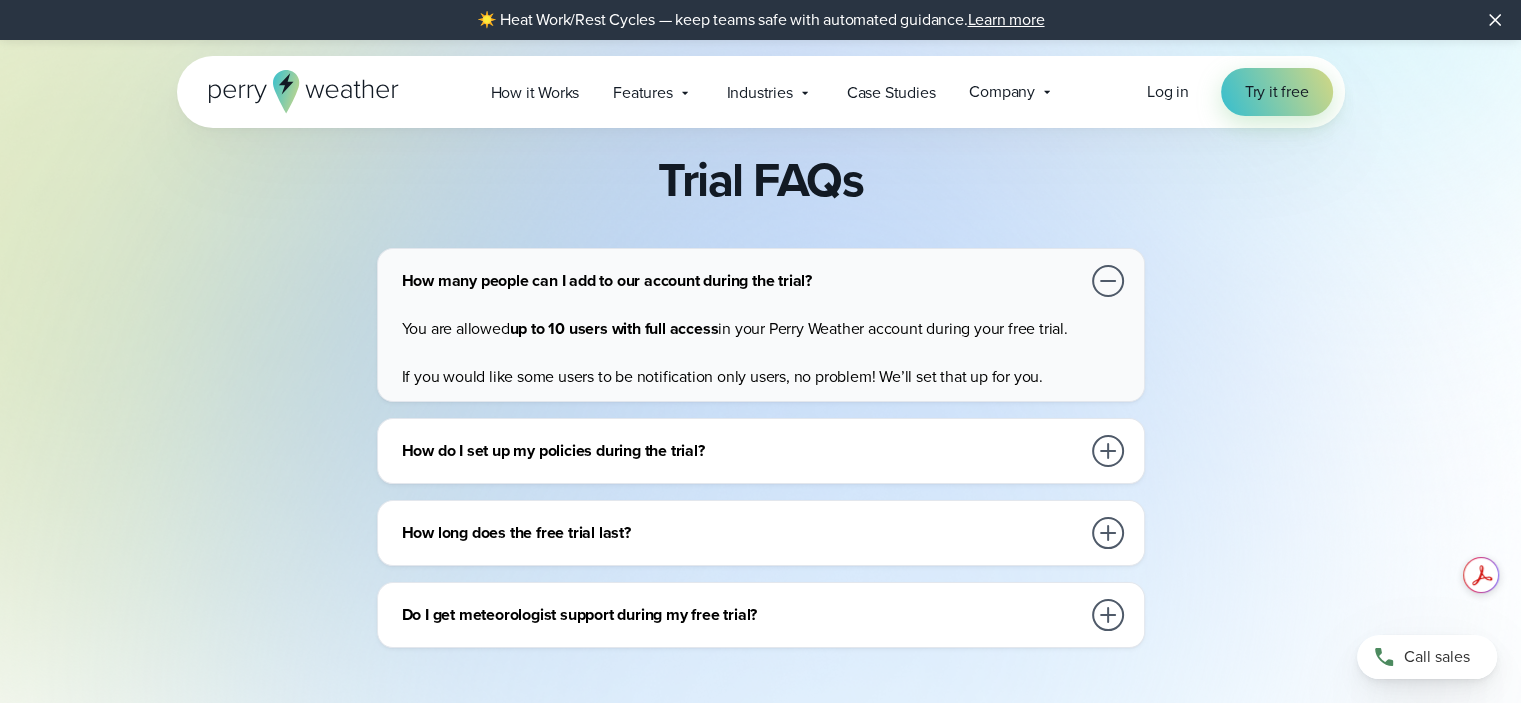 scroll, scrollTop: 800, scrollLeft: 0, axis: vertical 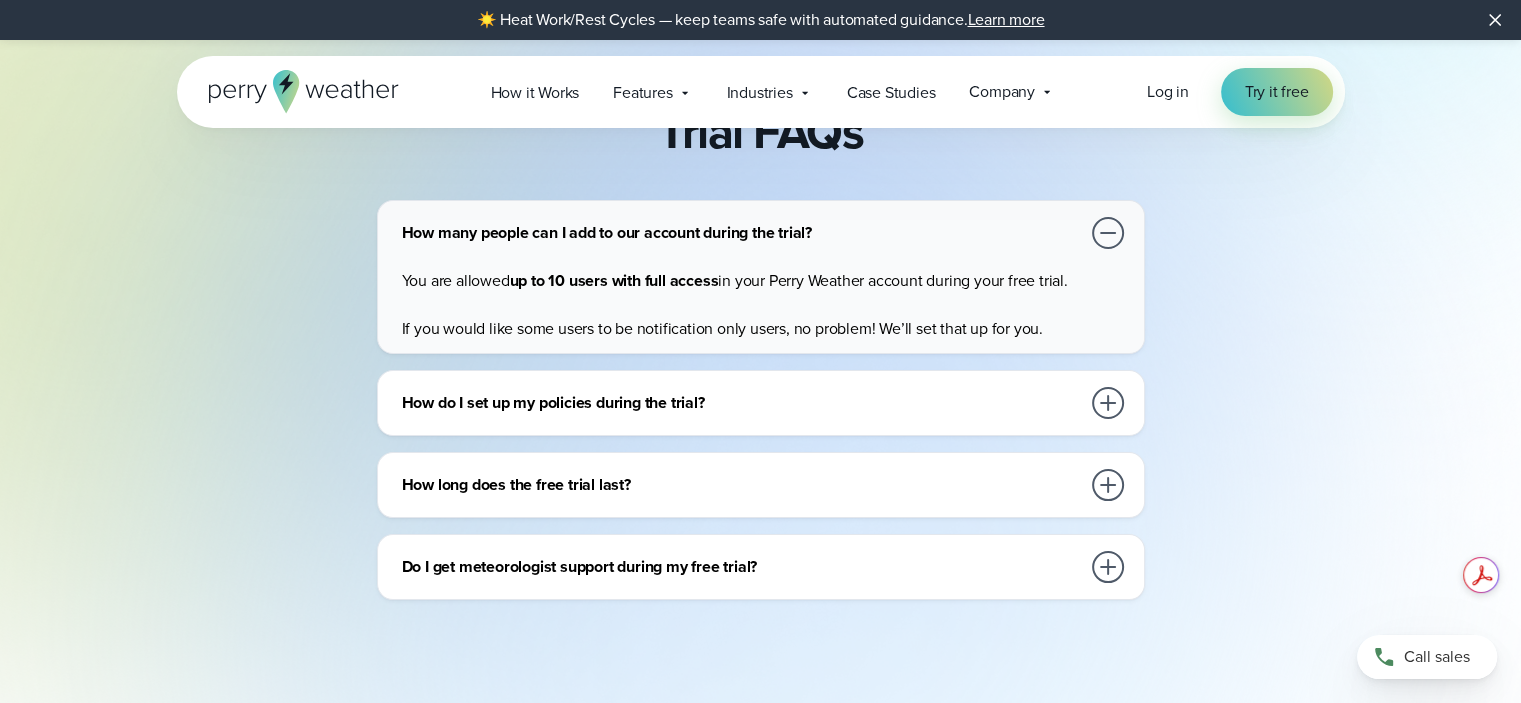 click at bounding box center [1108, 403] 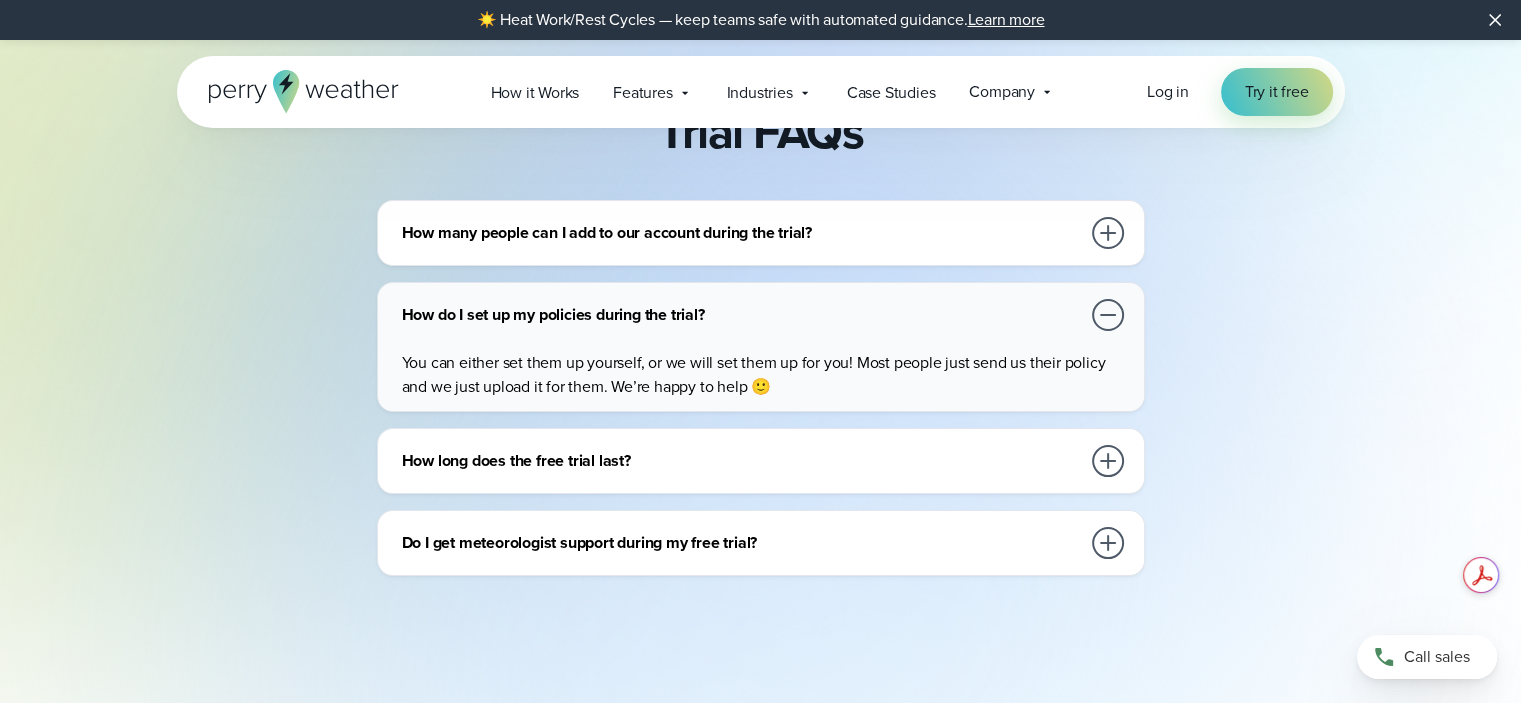 click at bounding box center [1108, 461] 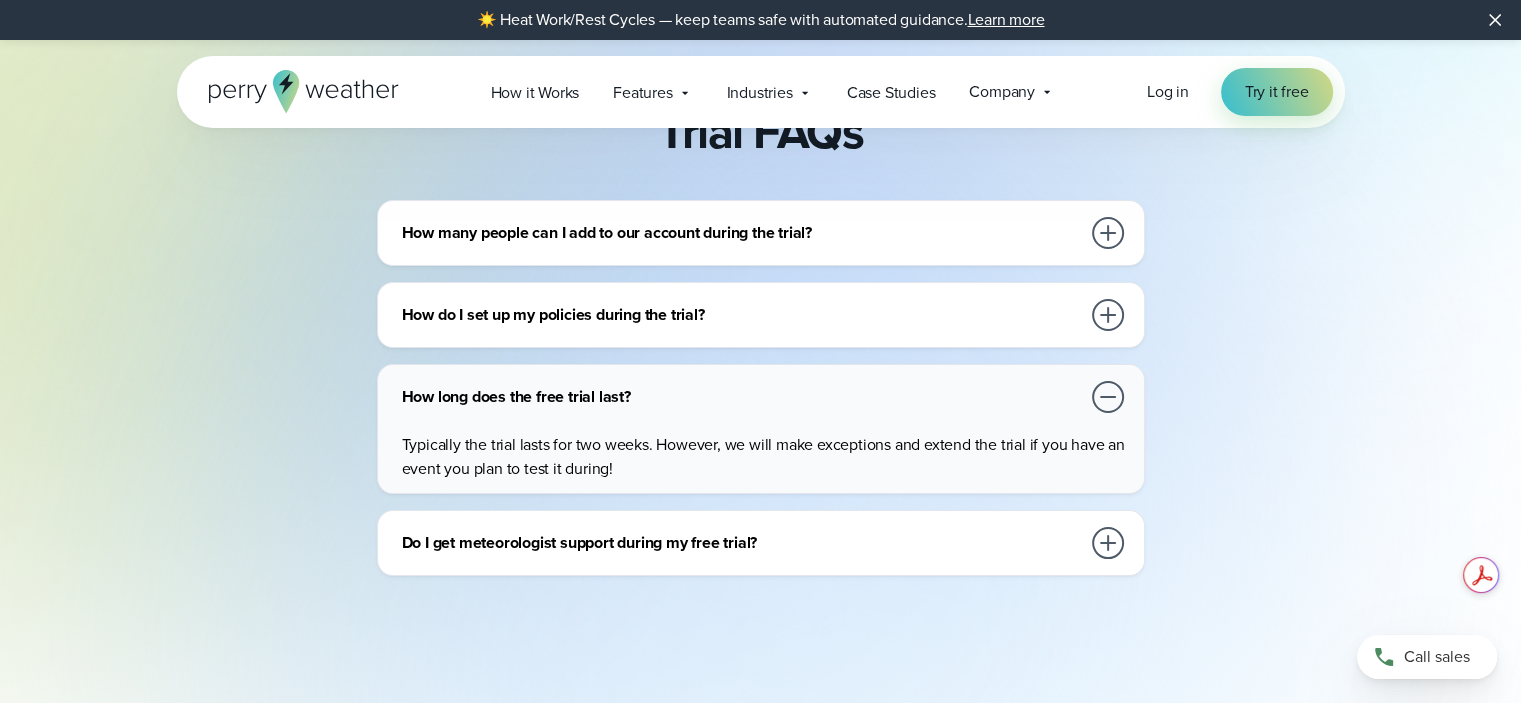 click at bounding box center [1108, 543] 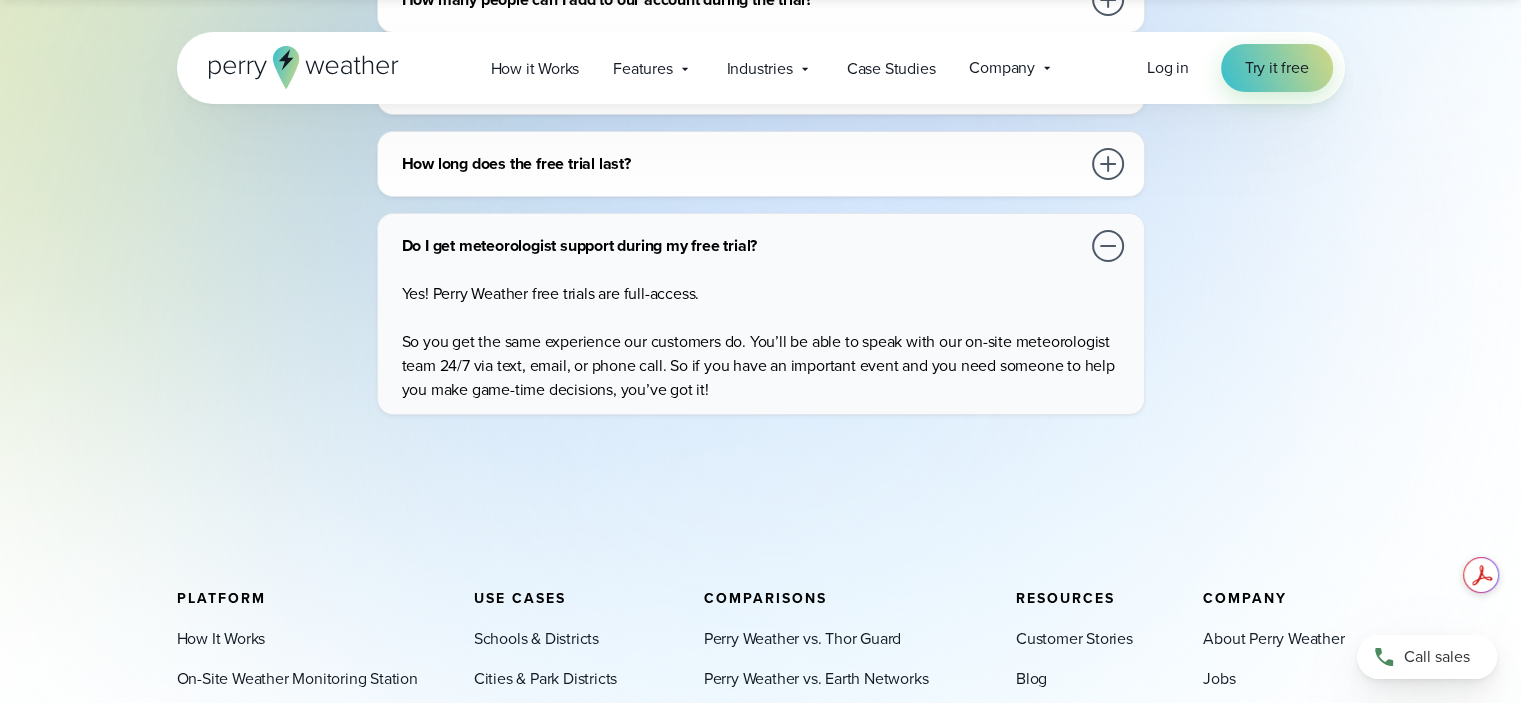 scroll, scrollTop: 1000, scrollLeft: 0, axis: vertical 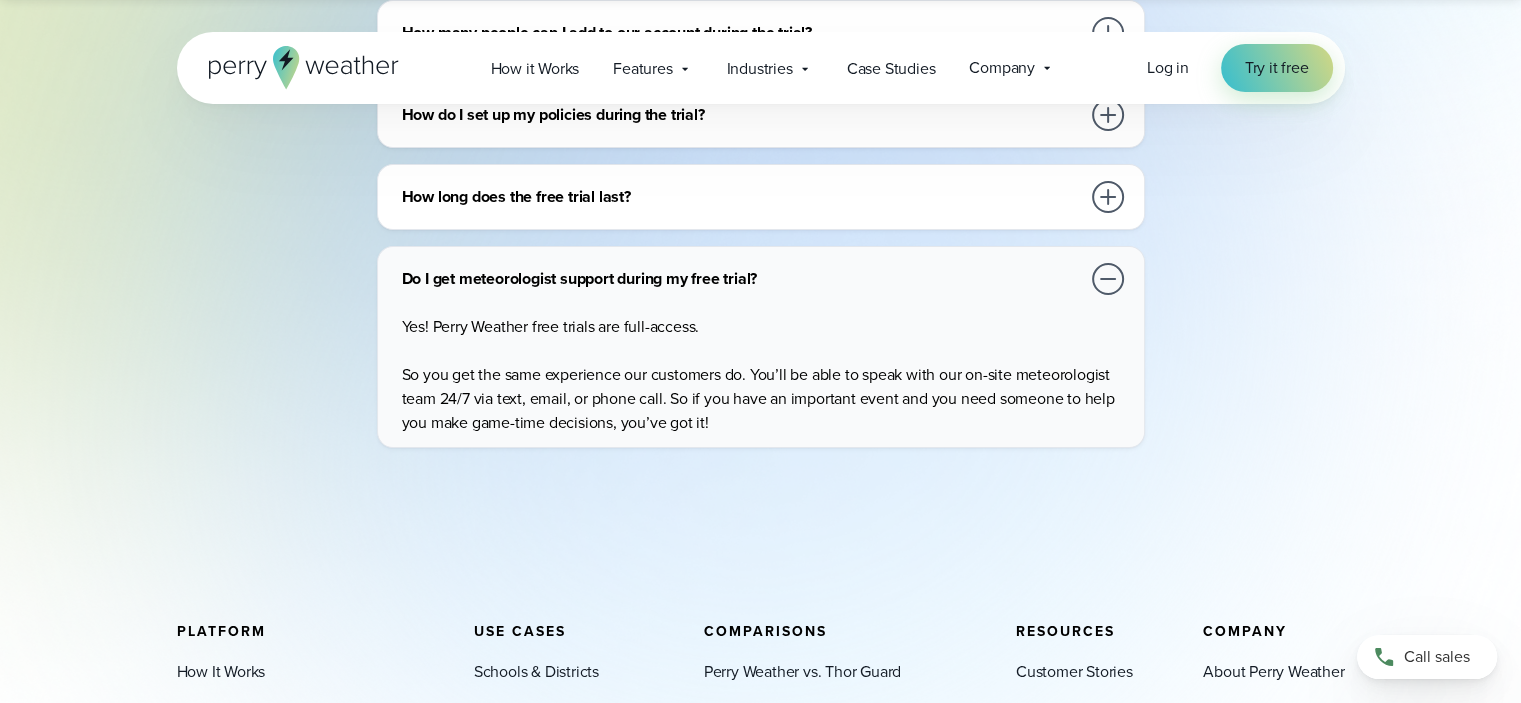 click at bounding box center [1108, 197] 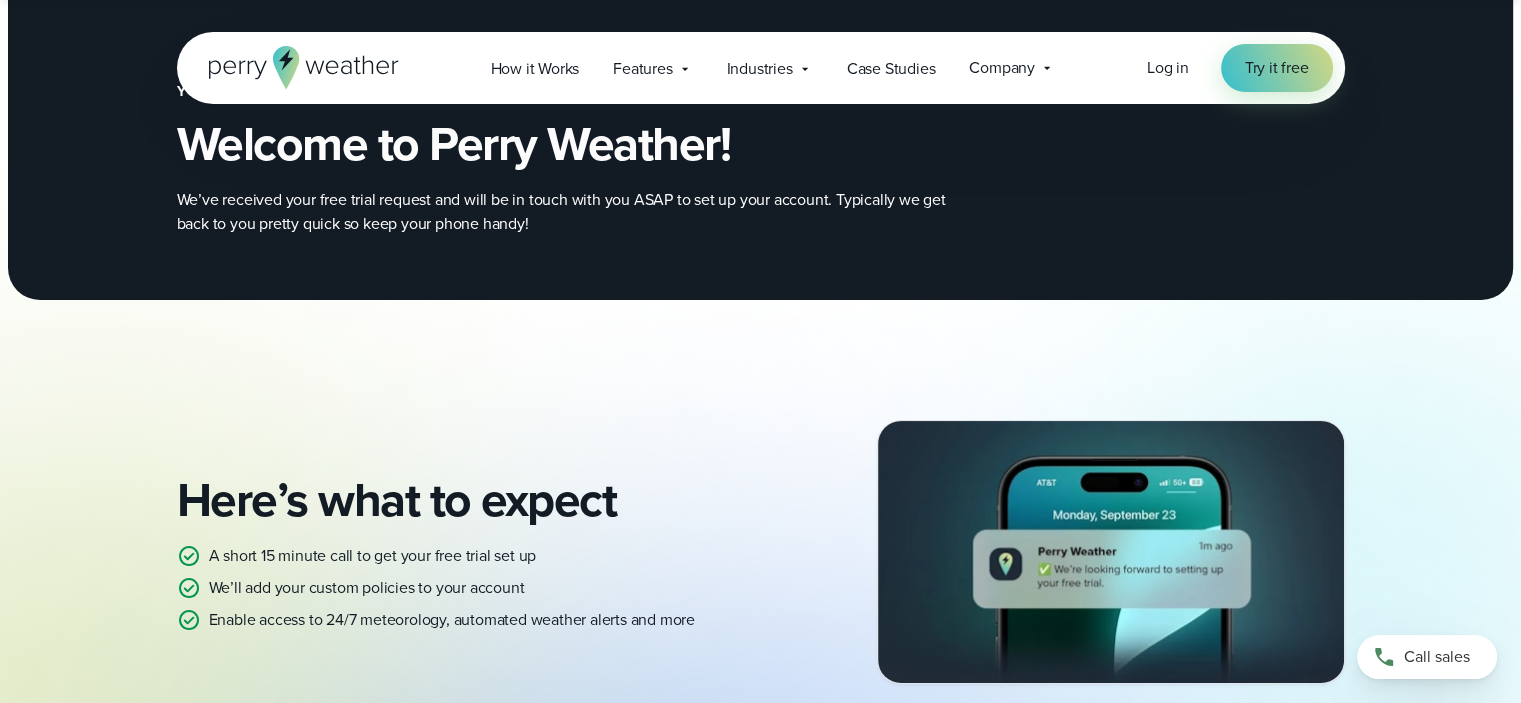 scroll, scrollTop: 0, scrollLeft: 0, axis: both 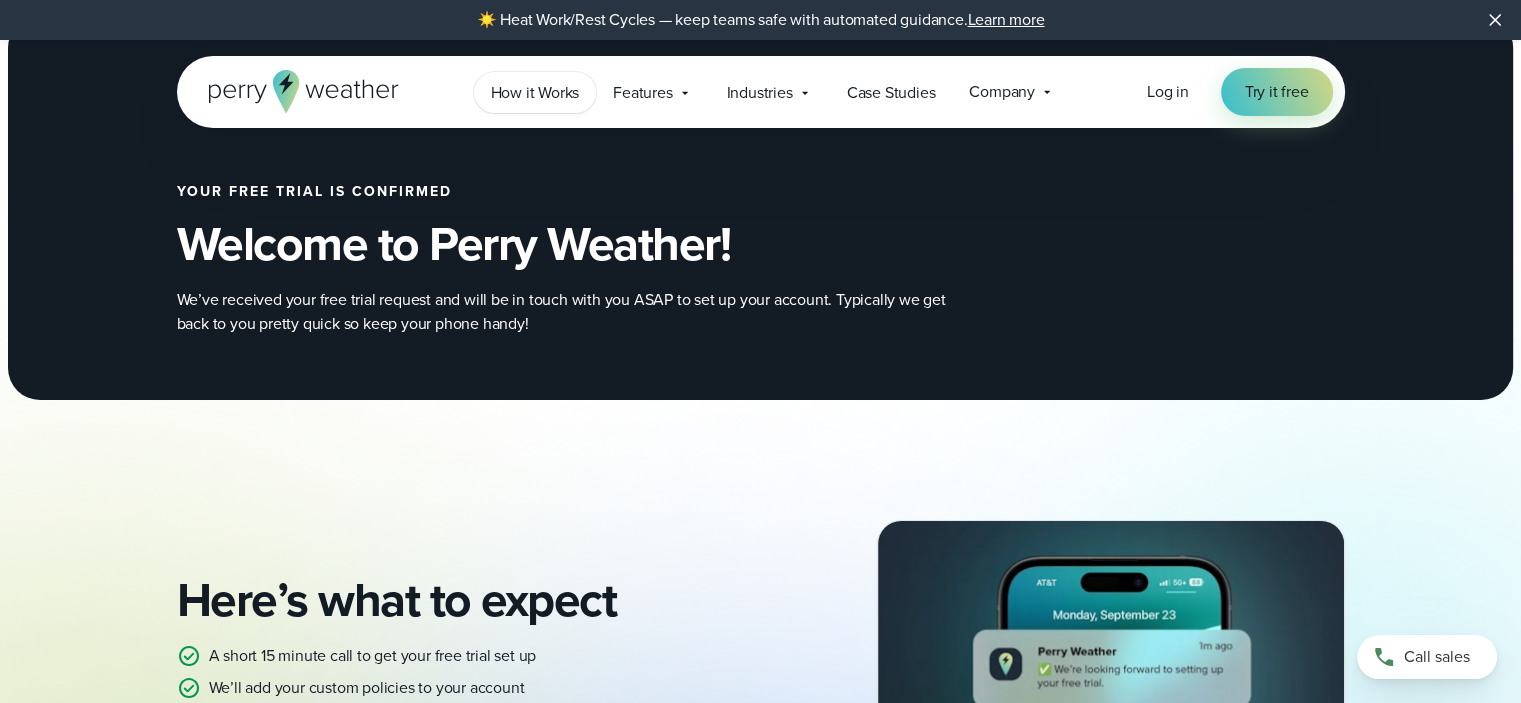 click on "How it Works" at bounding box center [535, 92] 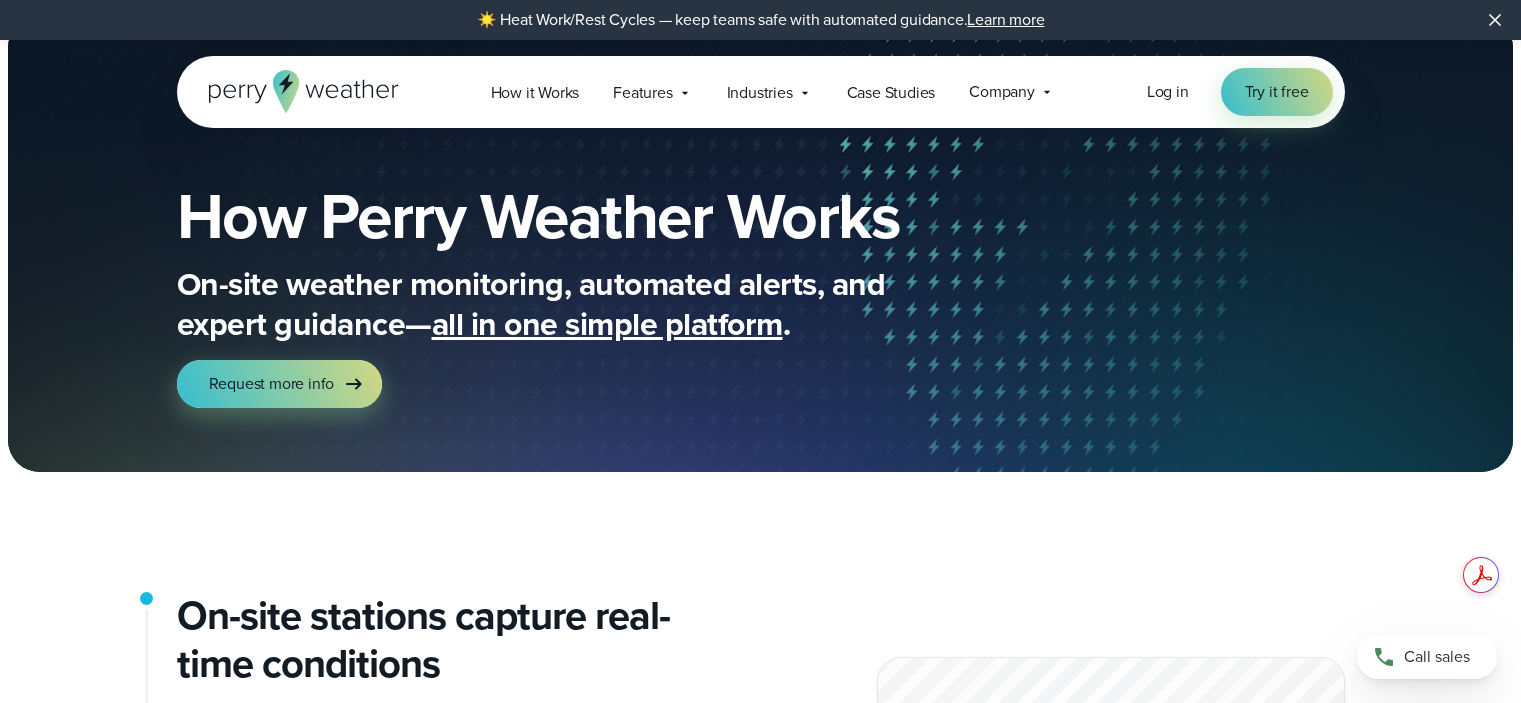 scroll, scrollTop: 0, scrollLeft: 0, axis: both 